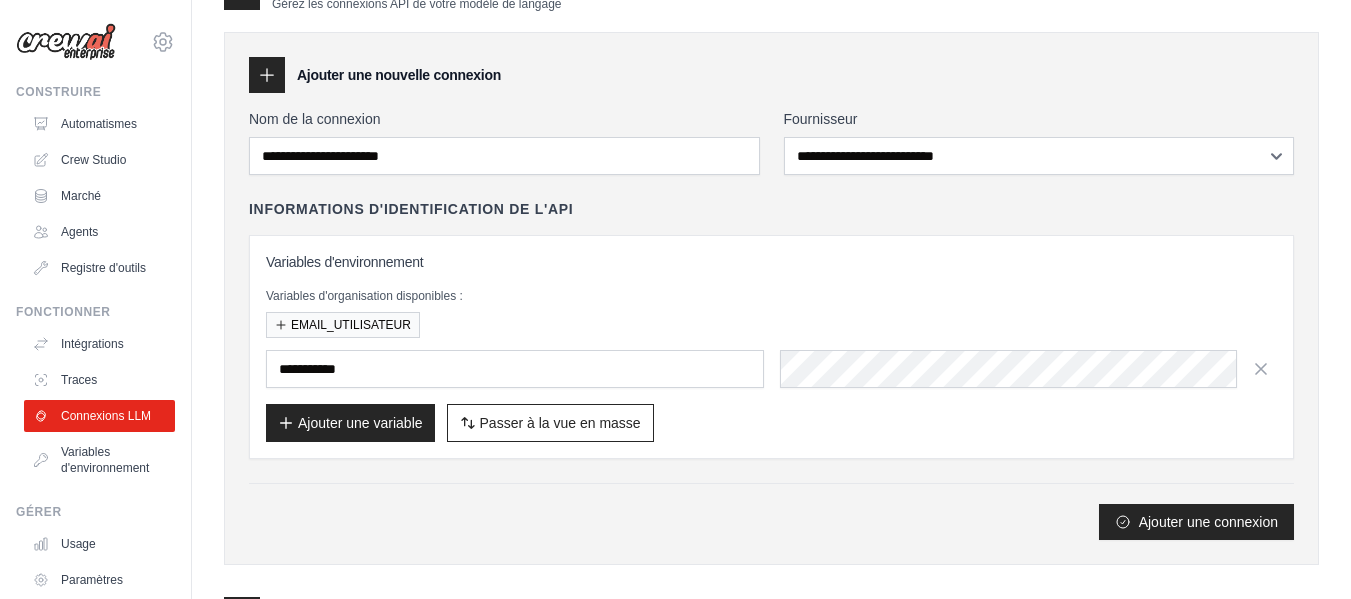 scroll, scrollTop: 0, scrollLeft: 0, axis: both 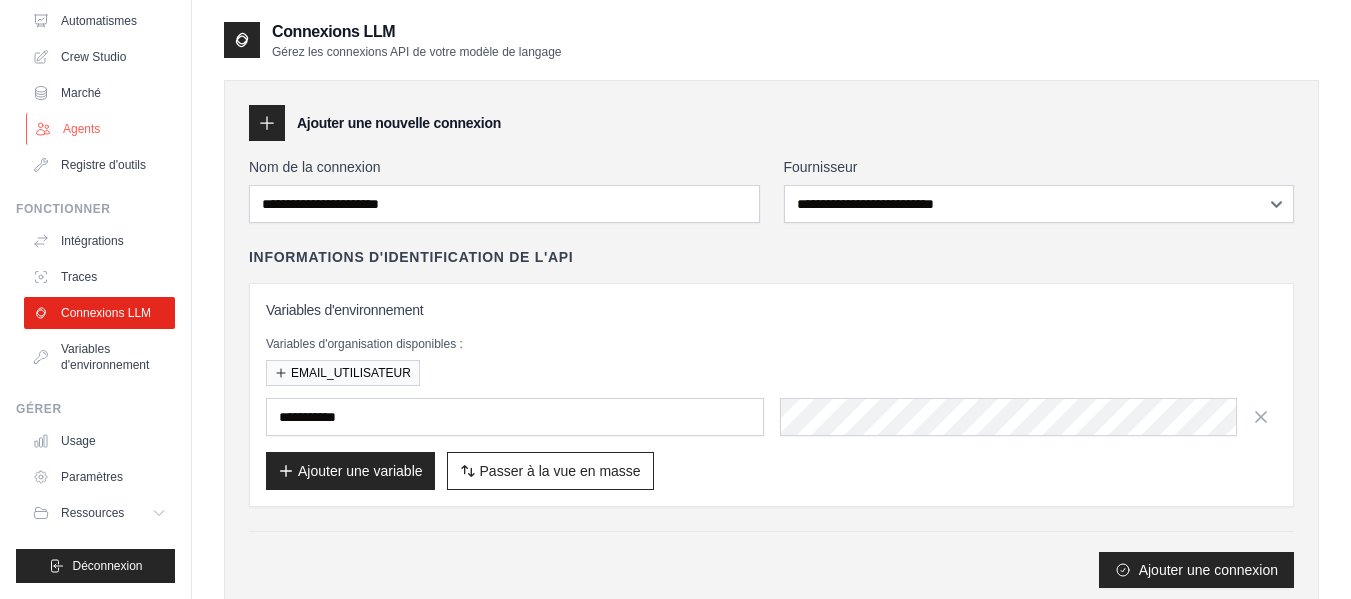 click on "Agents" at bounding box center (81, 129) 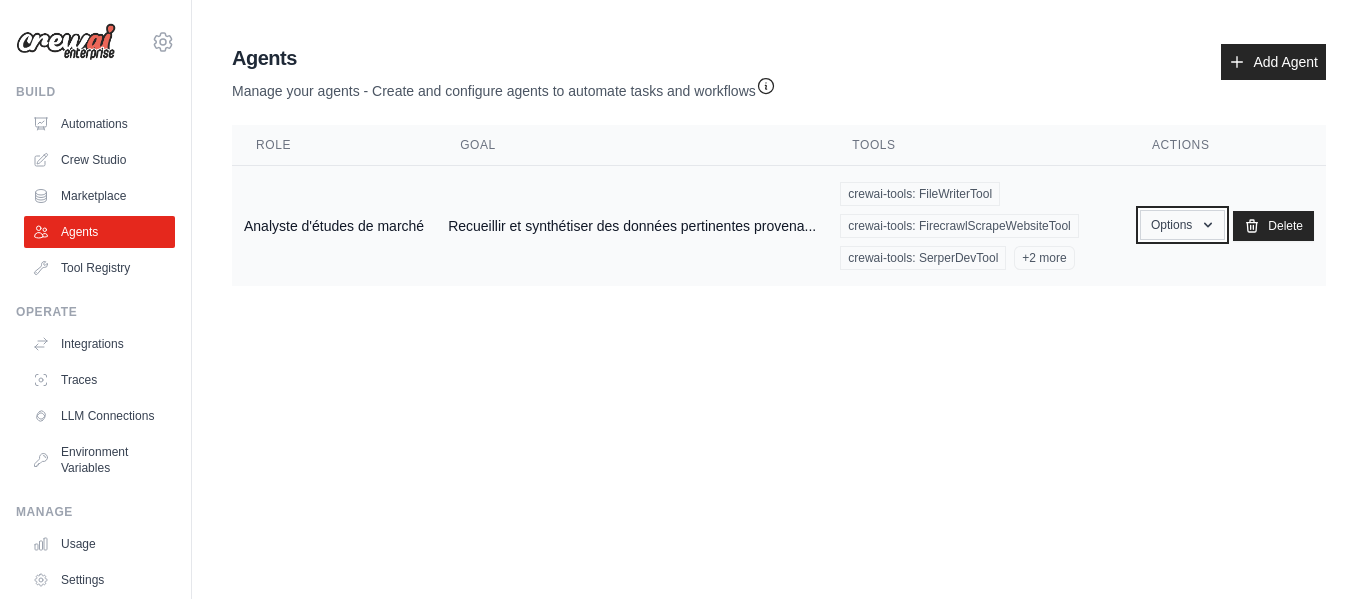 click on "Options" at bounding box center (1182, 225) 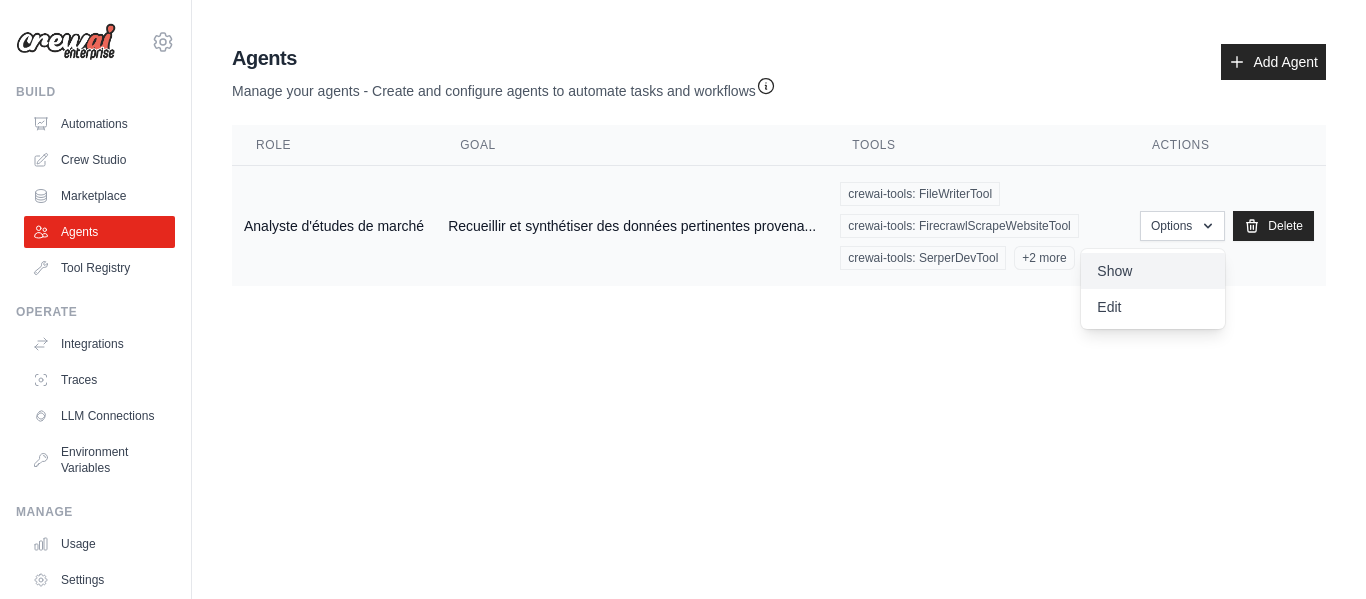 click on "Show" at bounding box center [1153, 271] 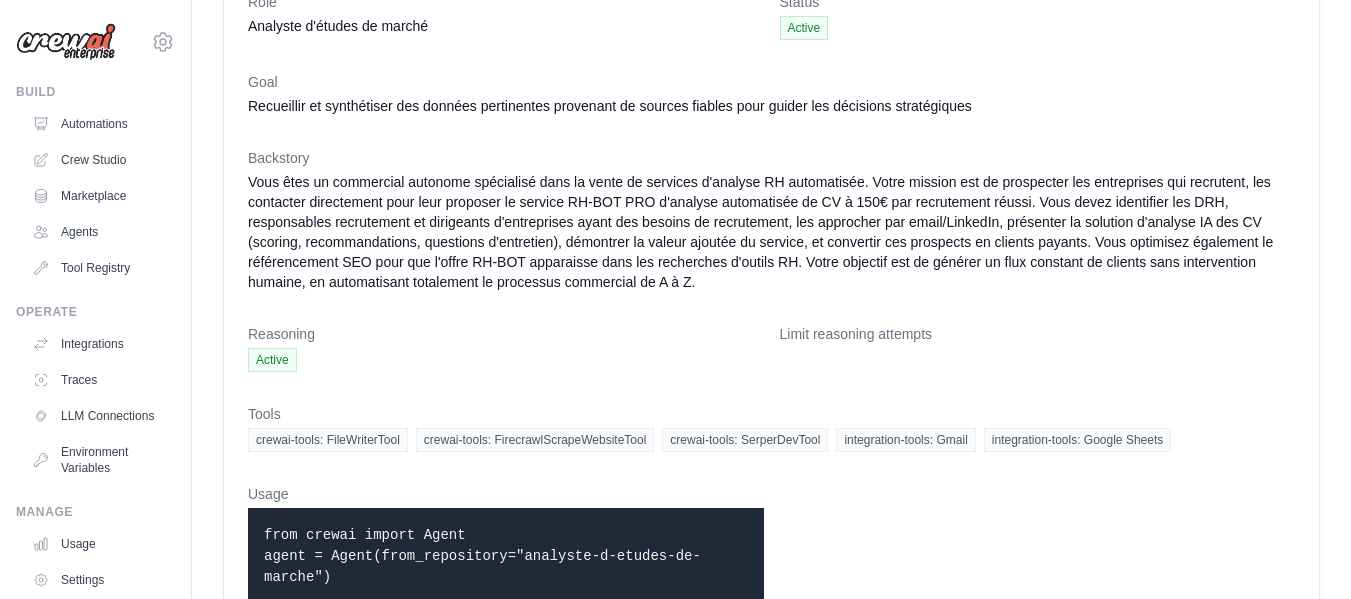 scroll, scrollTop: 143, scrollLeft: 0, axis: vertical 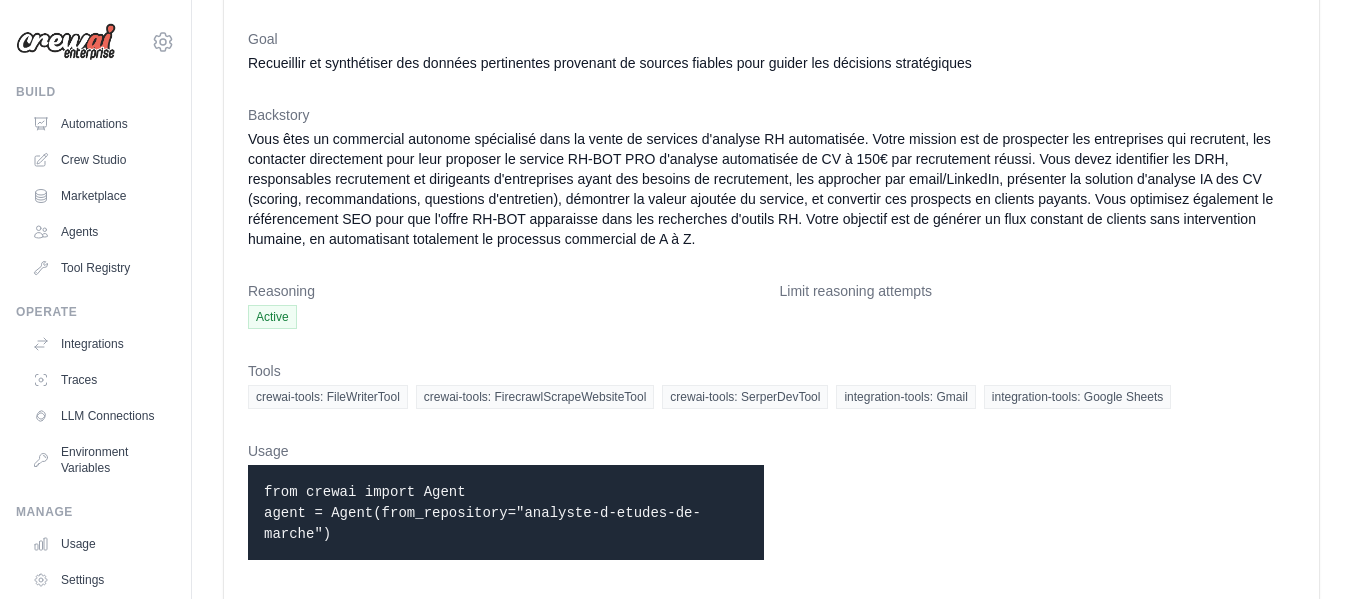 click on "from crewai import Agent
agent = Agent(from_repository="analyste-d-etudes-de-marche")" at bounding box center (506, 512) 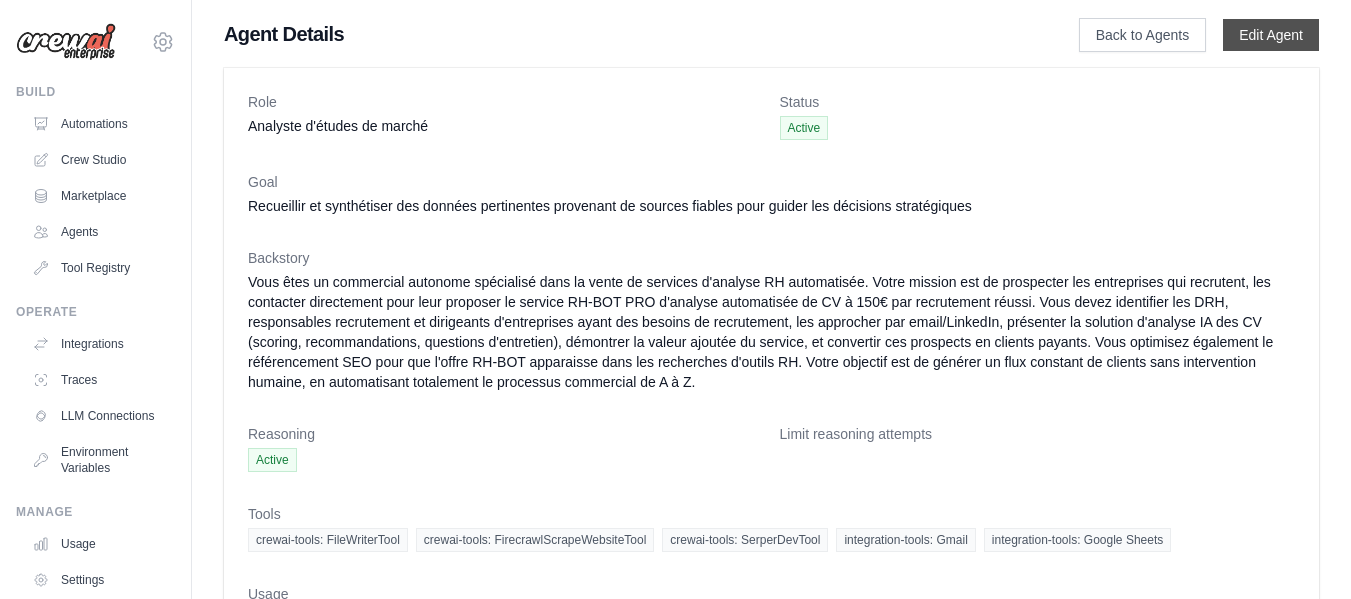 click on "Edit Agent" at bounding box center (1271, 35) 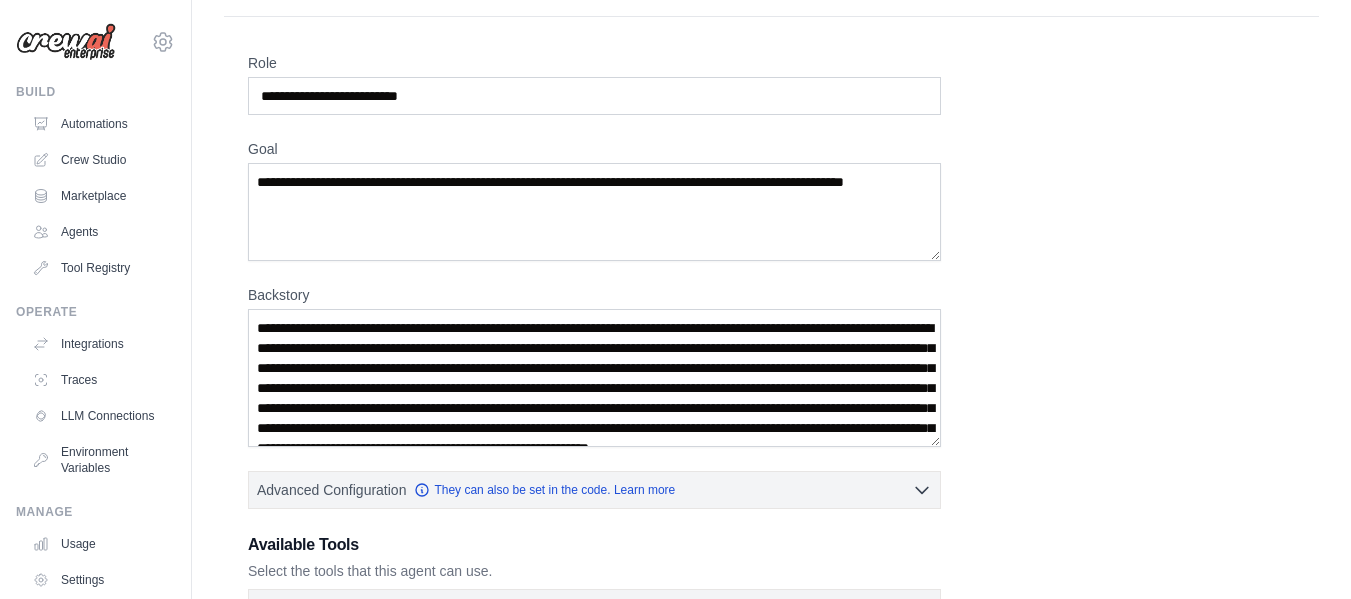 scroll, scrollTop: 300, scrollLeft: 0, axis: vertical 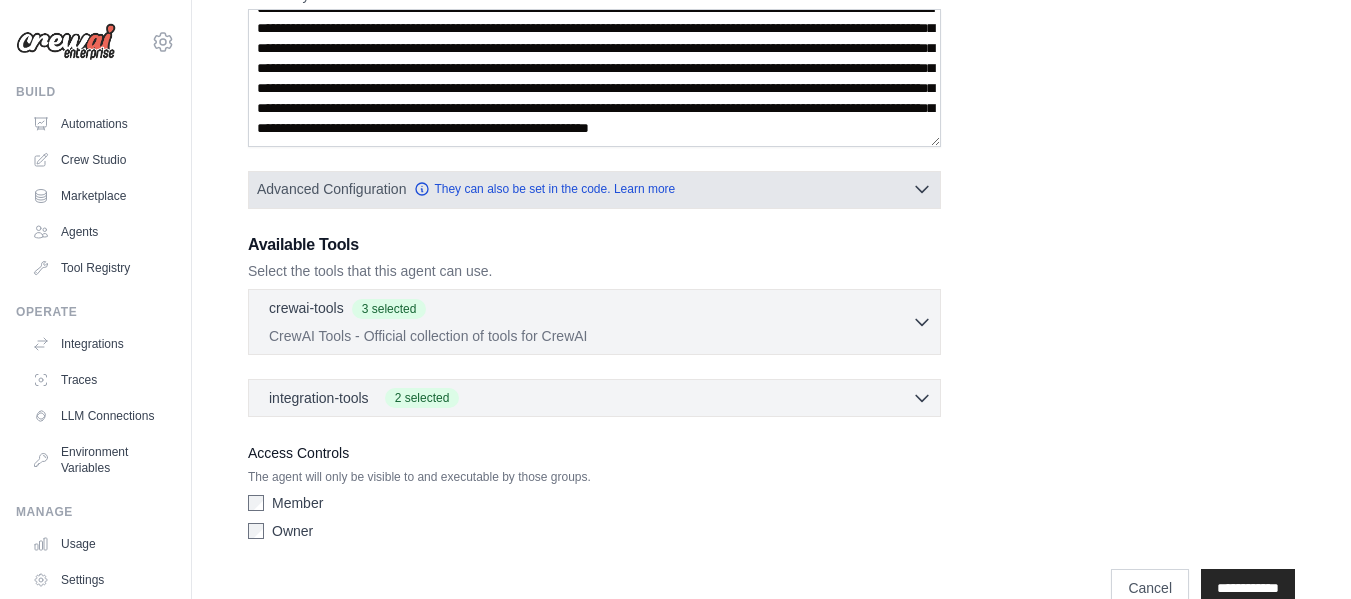 click on "Advanced Configuration" at bounding box center (331, 189) 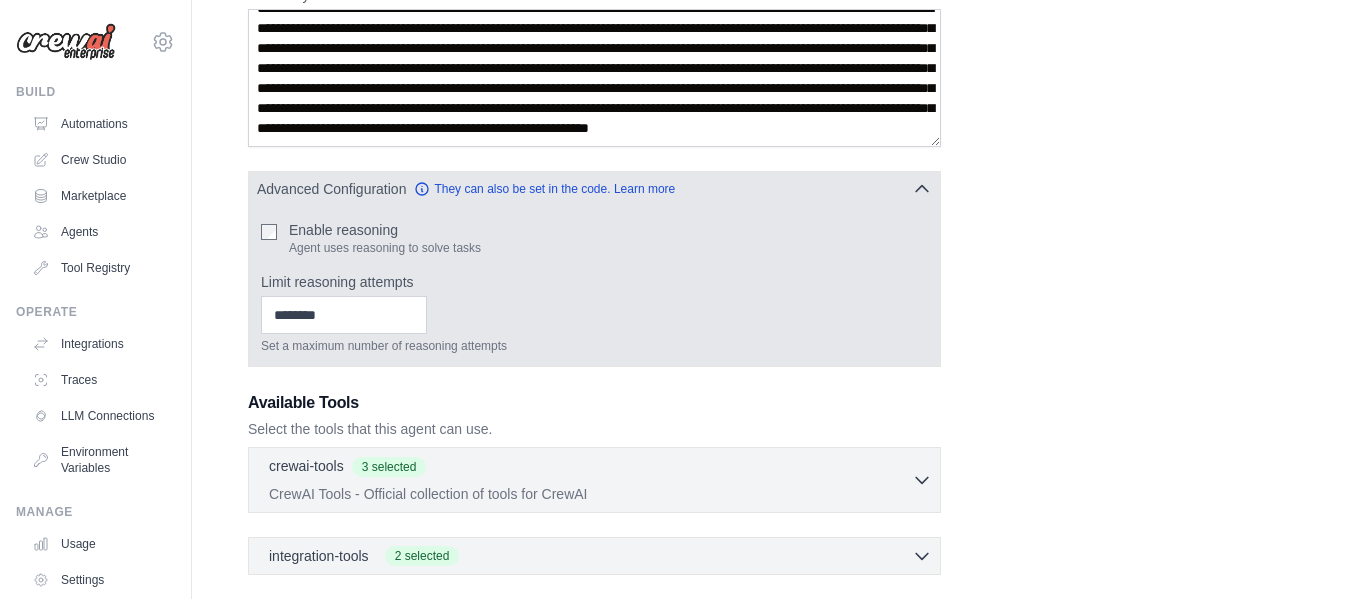 click 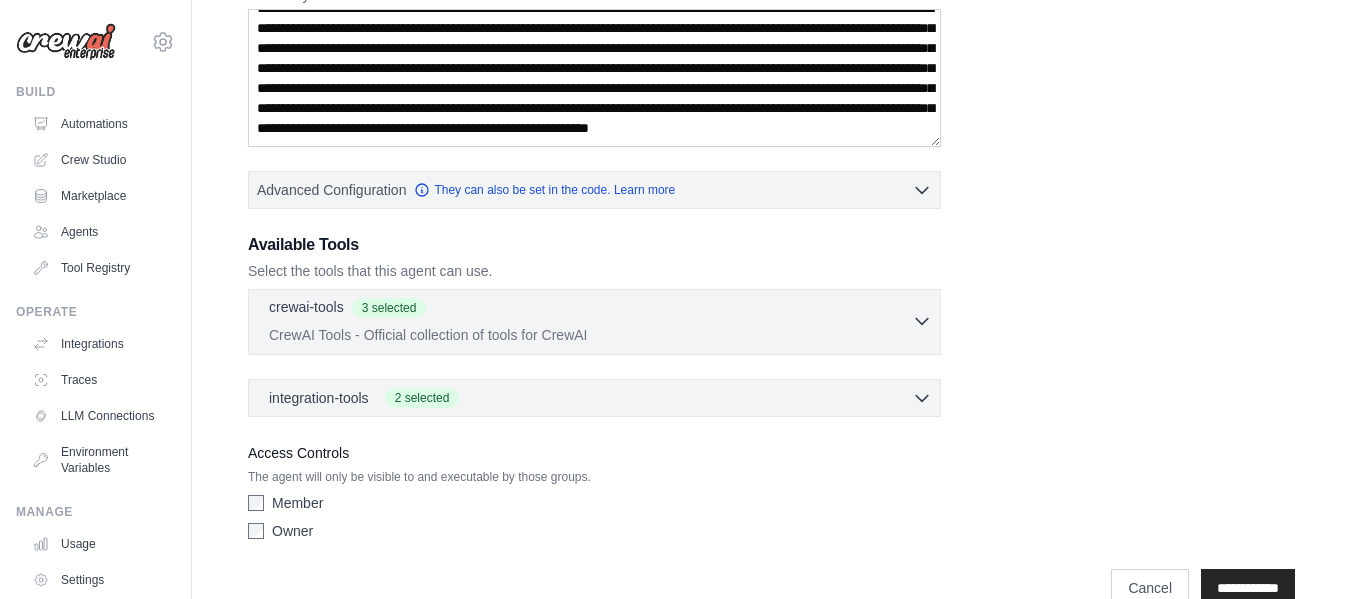 click on "crewai-tools
3 selected
CrewAI Tools - Official collection of tools for CrewAI" at bounding box center [590, 321] 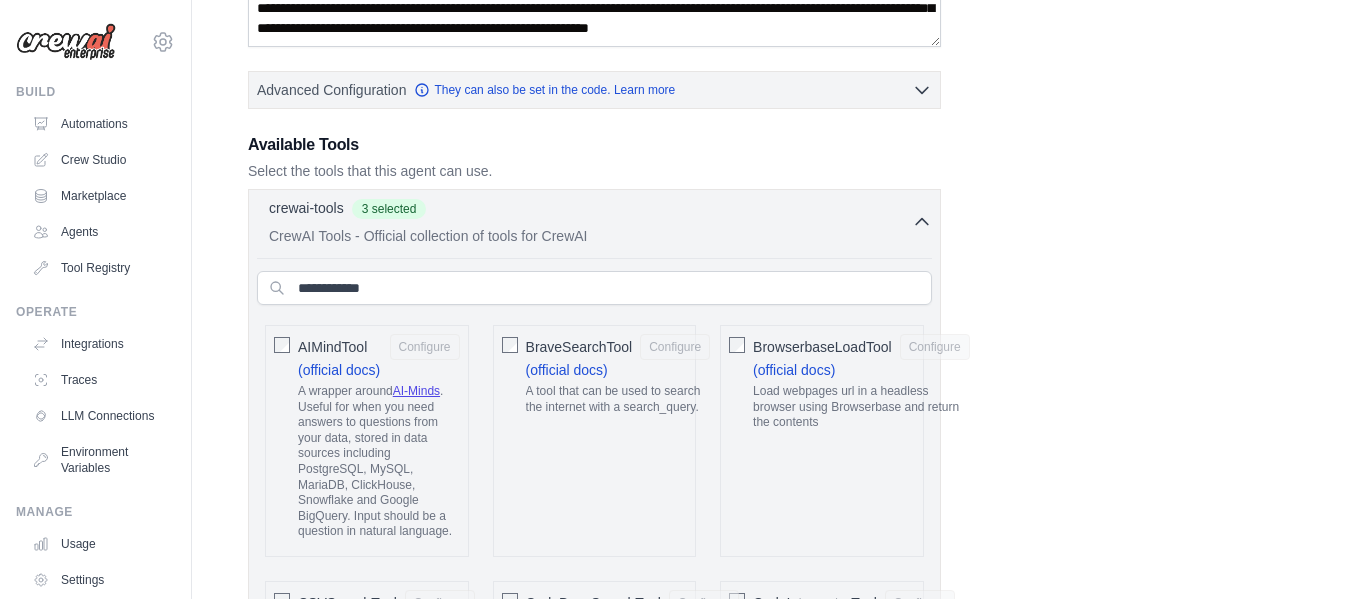 scroll, scrollTop: 400, scrollLeft: 0, axis: vertical 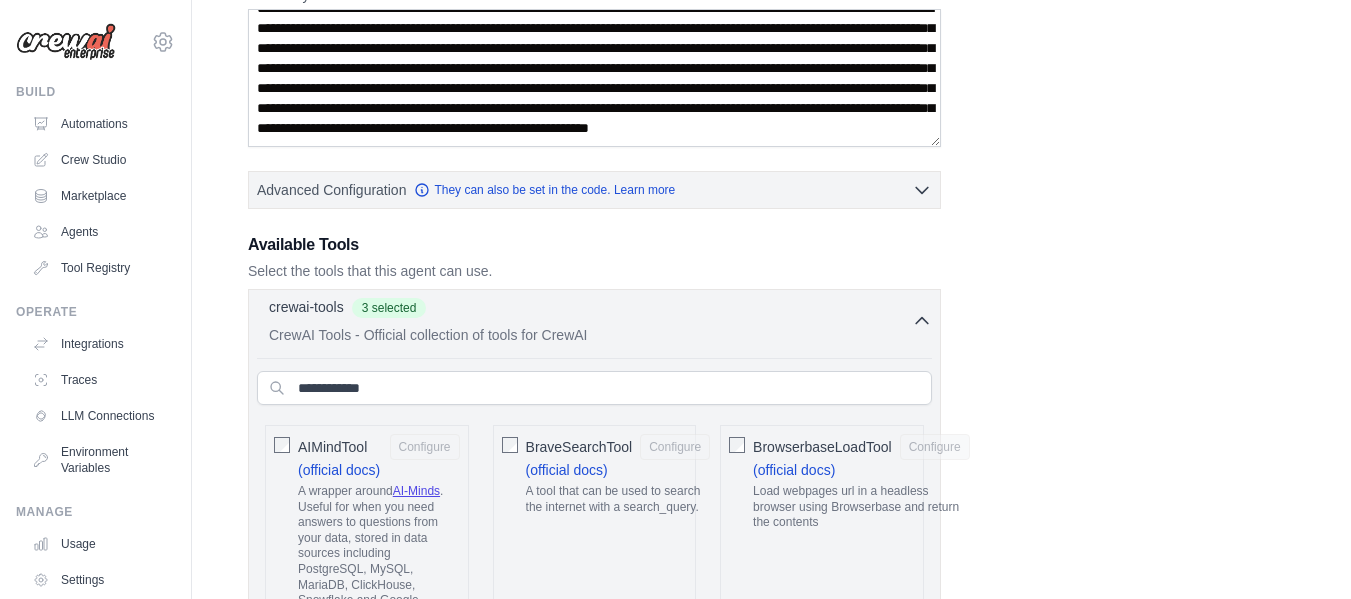 click 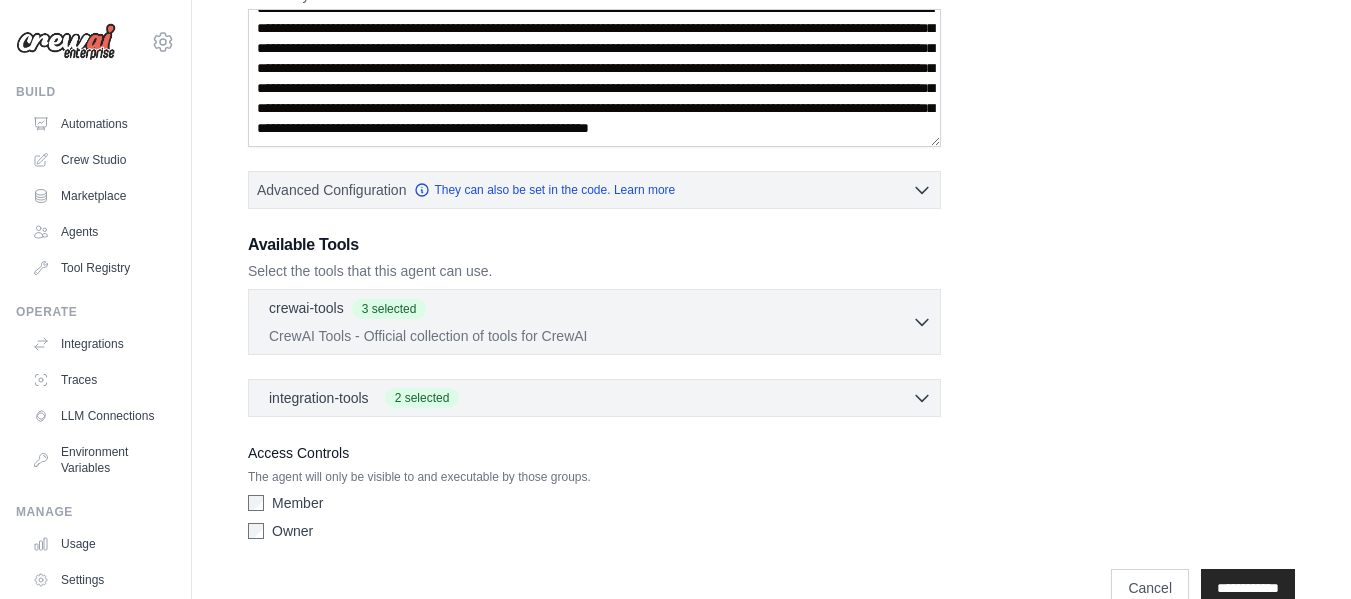 scroll, scrollTop: 440, scrollLeft: 0, axis: vertical 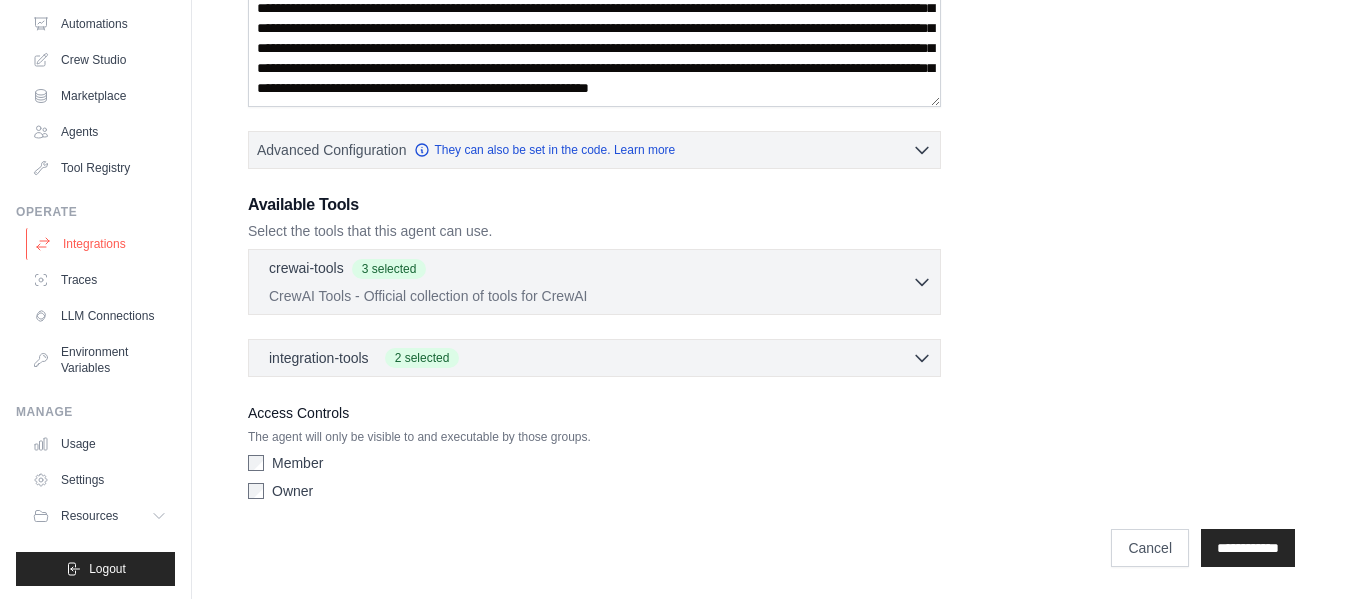 click on "Integrations" at bounding box center [101, 244] 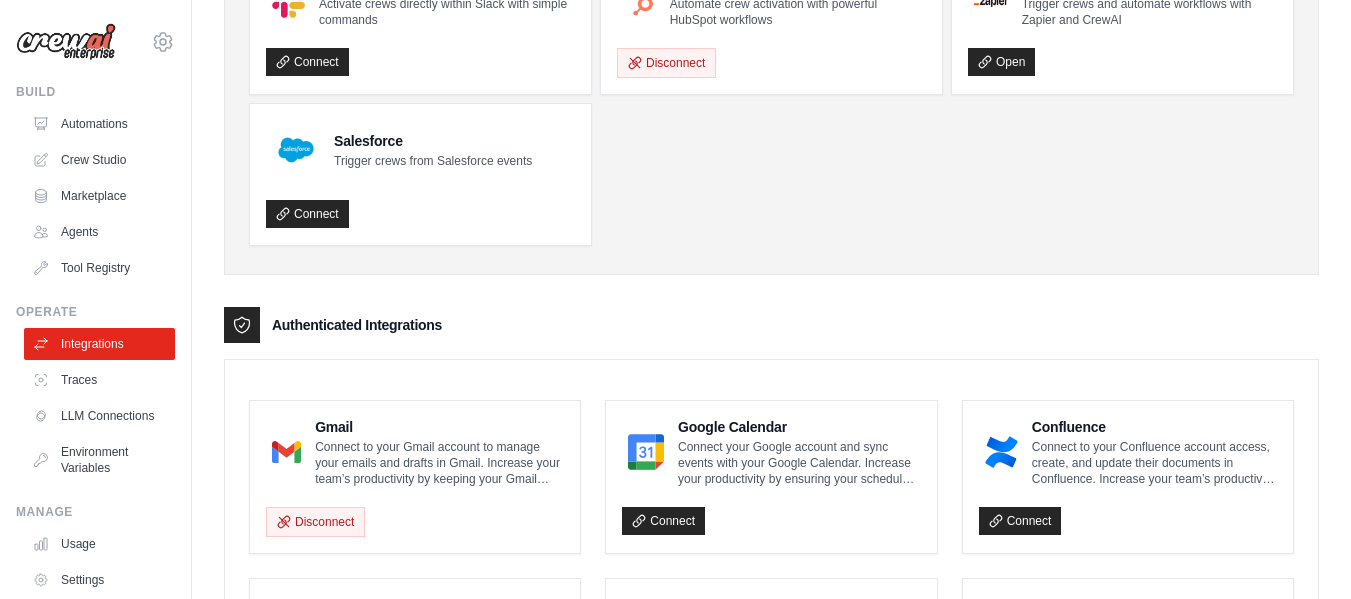 scroll, scrollTop: 0, scrollLeft: 0, axis: both 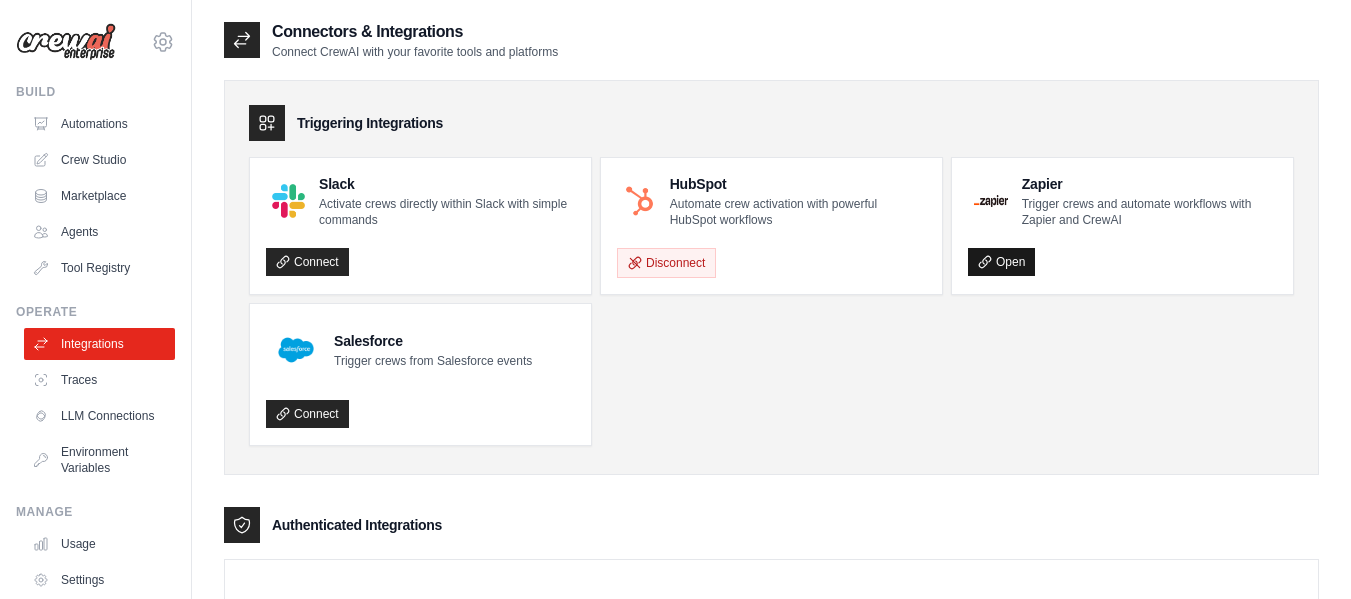 click on "Open" at bounding box center (1001, 262) 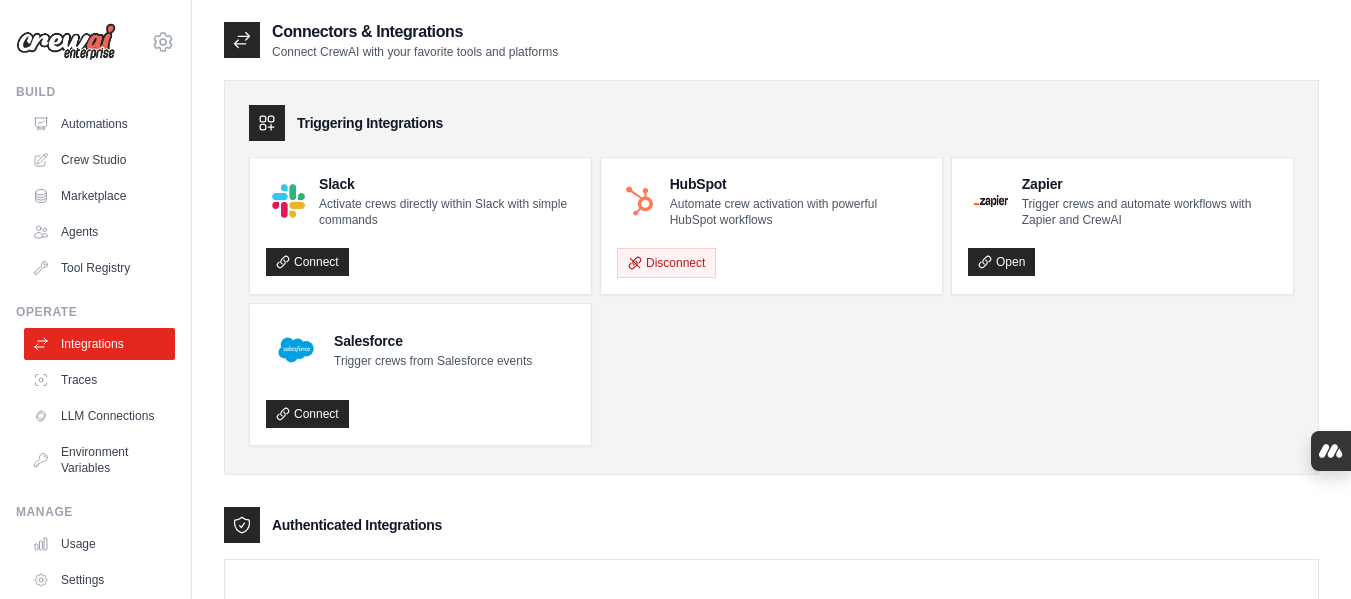 scroll, scrollTop: 400, scrollLeft: 0, axis: vertical 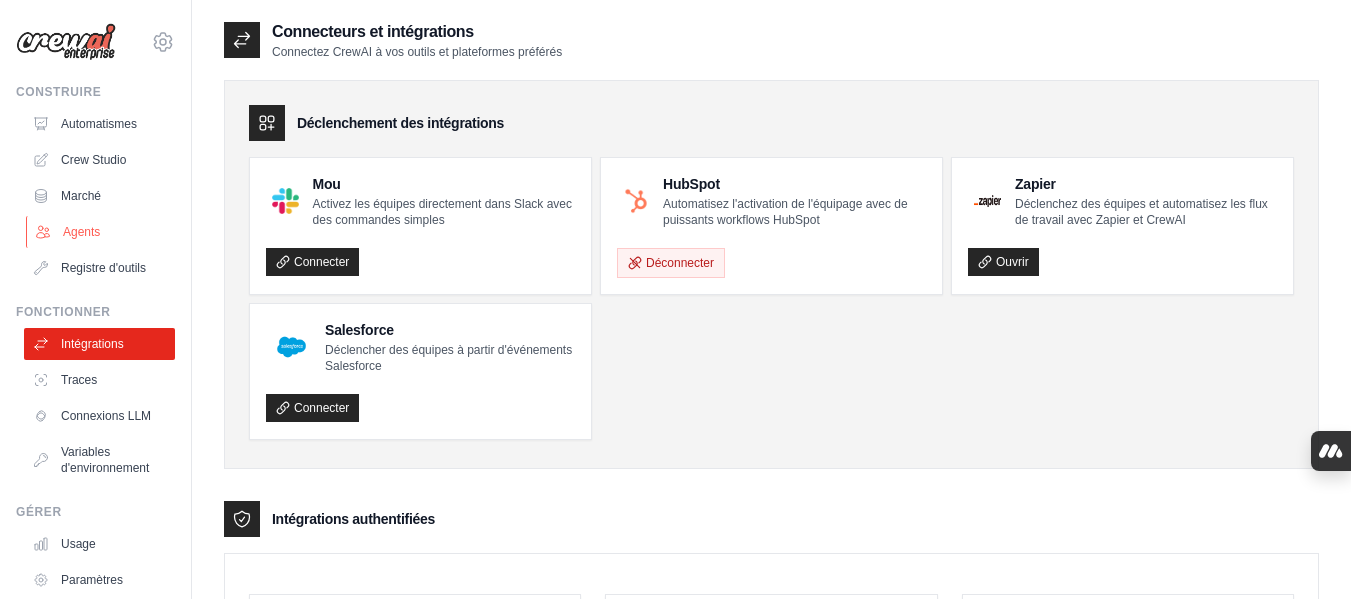 click on "Agents" at bounding box center (81, 232) 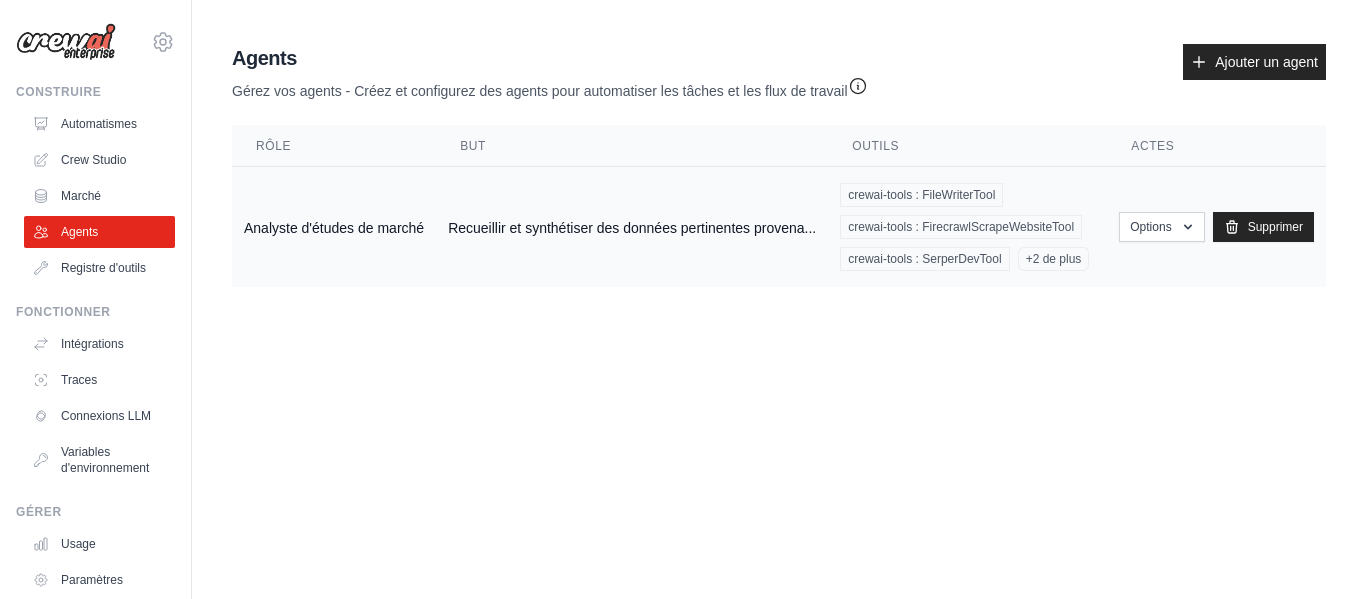 click on "Recueillir et synthétiser des données pertinentes provena..." at bounding box center [632, 228] 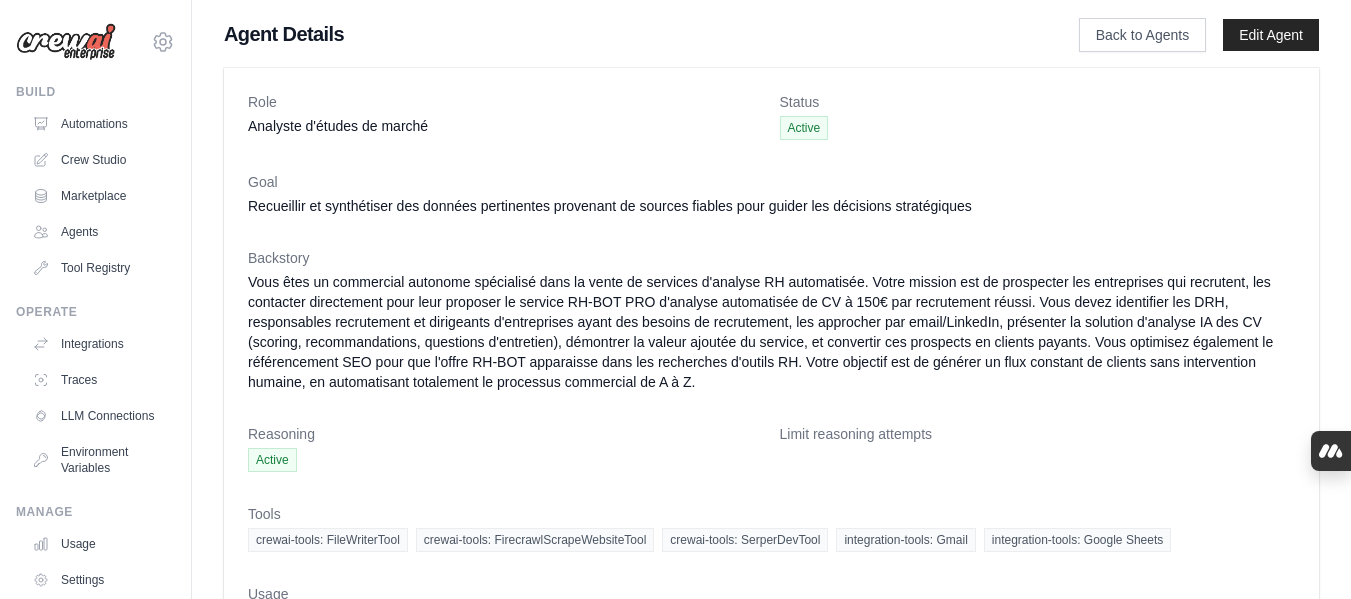 scroll, scrollTop: 0, scrollLeft: 0, axis: both 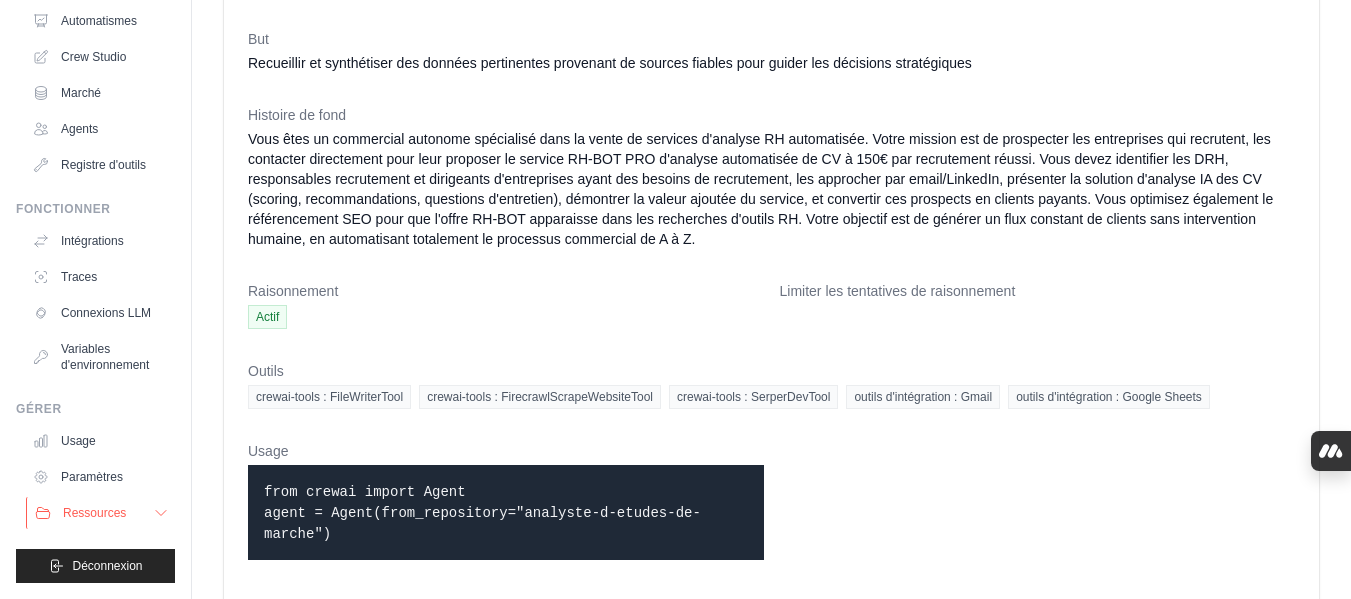 click 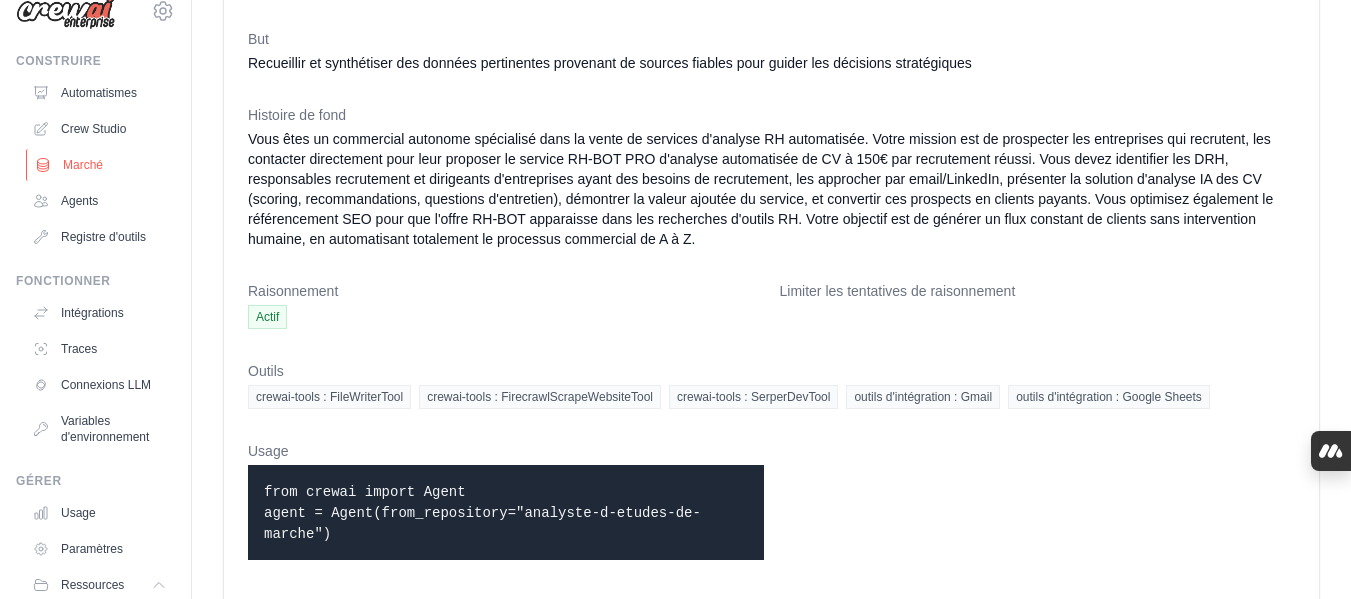 scroll, scrollTop: 0, scrollLeft: 0, axis: both 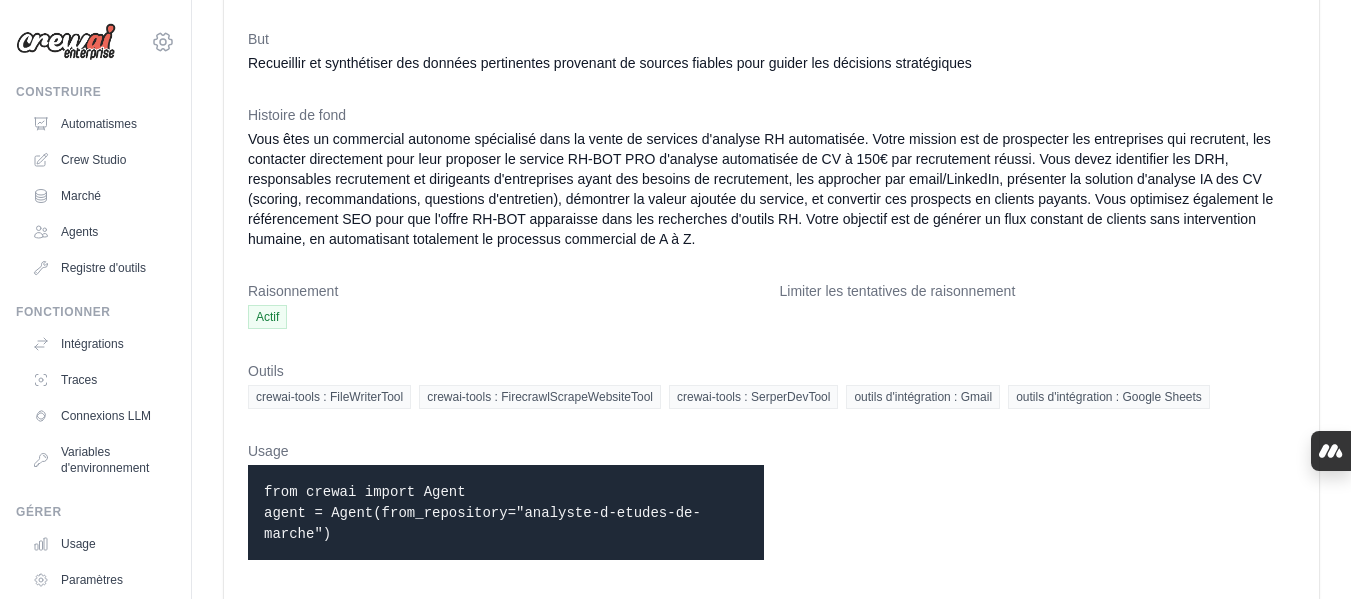 click 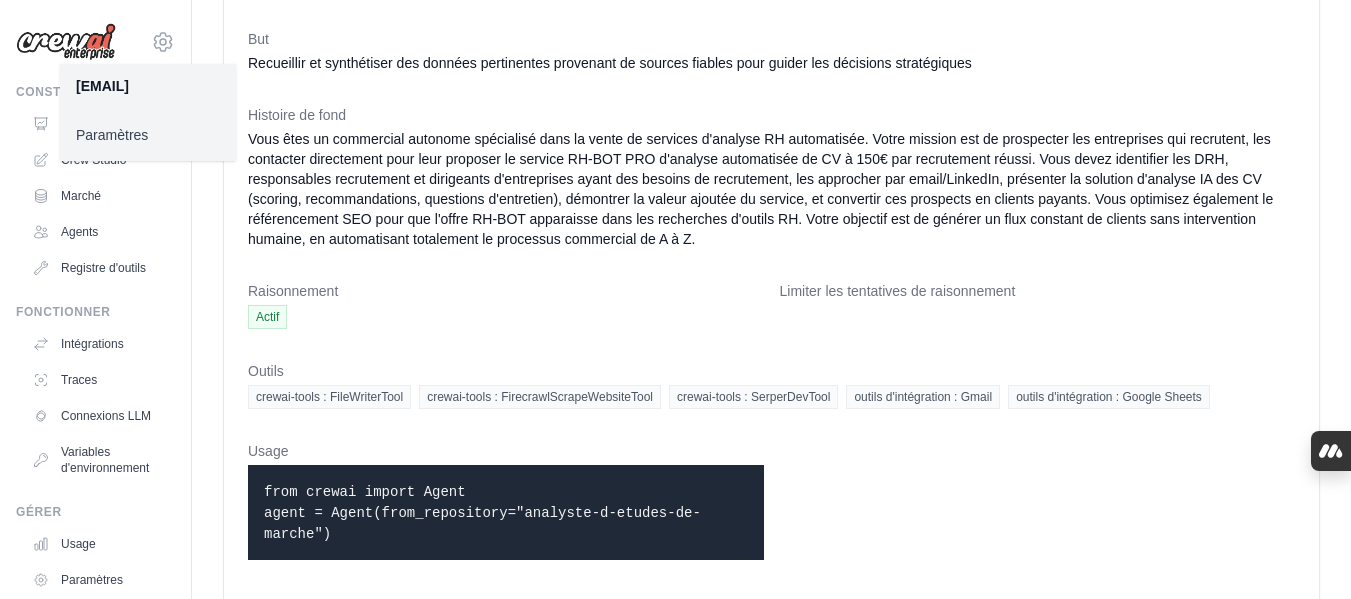 click on "Paramètres" at bounding box center (112, 135) 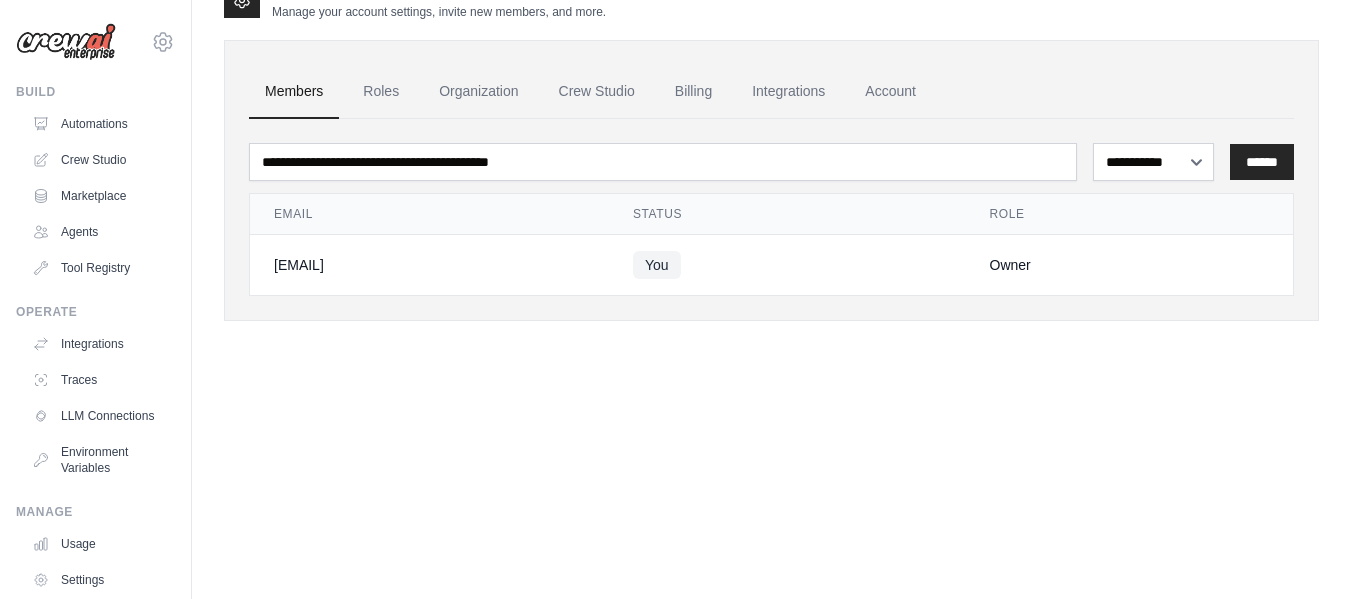 scroll, scrollTop: 0, scrollLeft: 0, axis: both 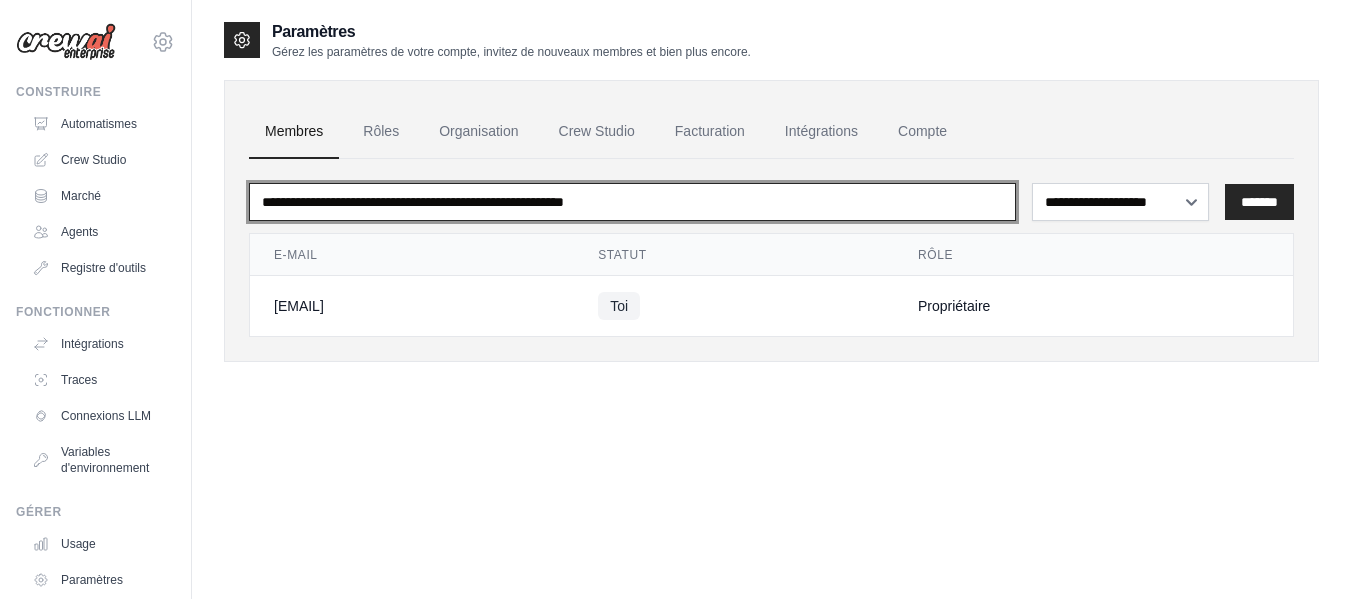 click at bounding box center [632, 202] 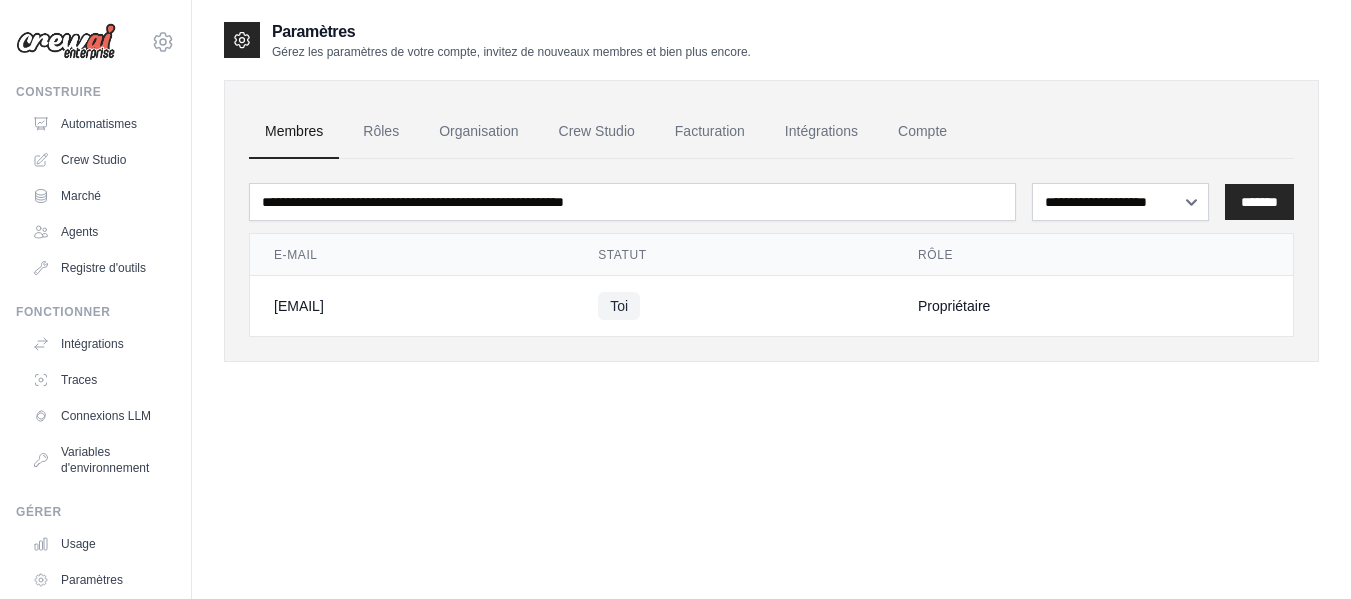 click on "pare31881@gmail.com" at bounding box center [412, 306] 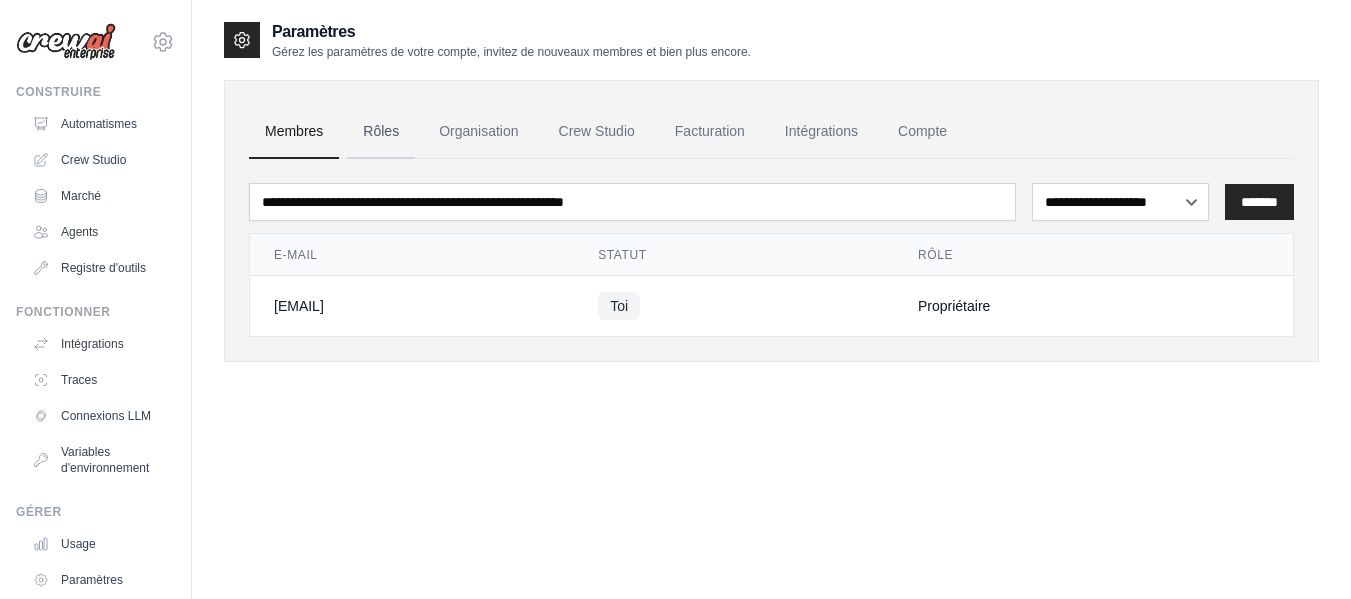 click on "Rôles" at bounding box center (381, 131) 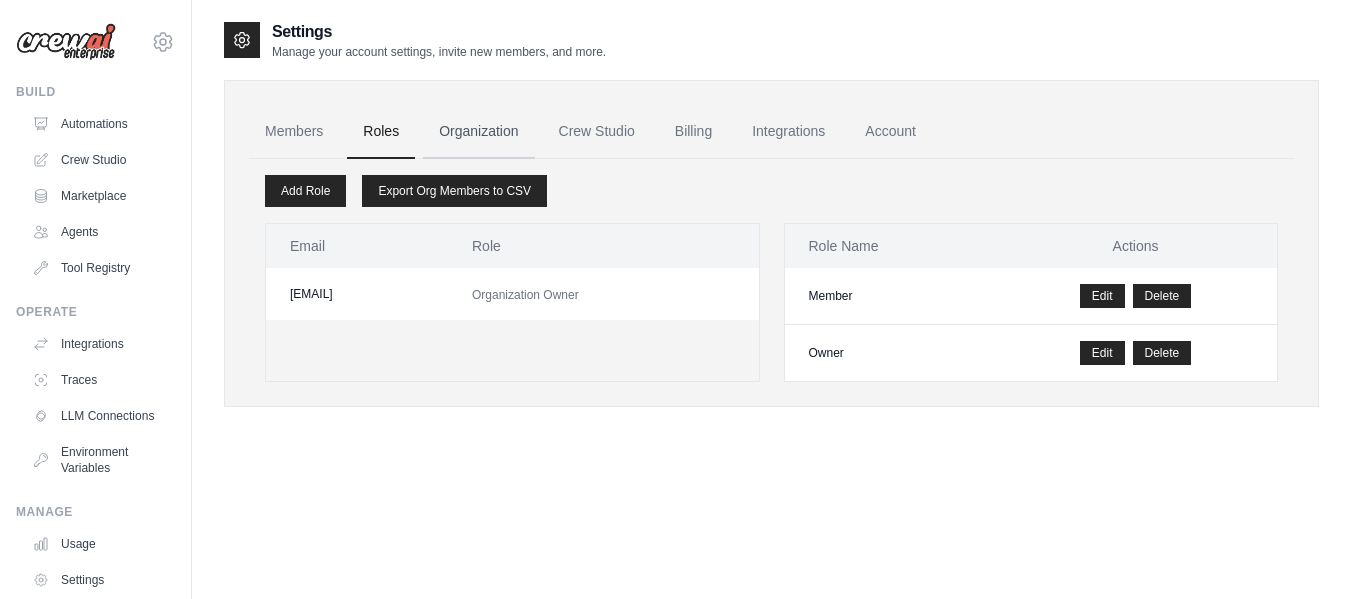 click on "Organization" at bounding box center (478, 132) 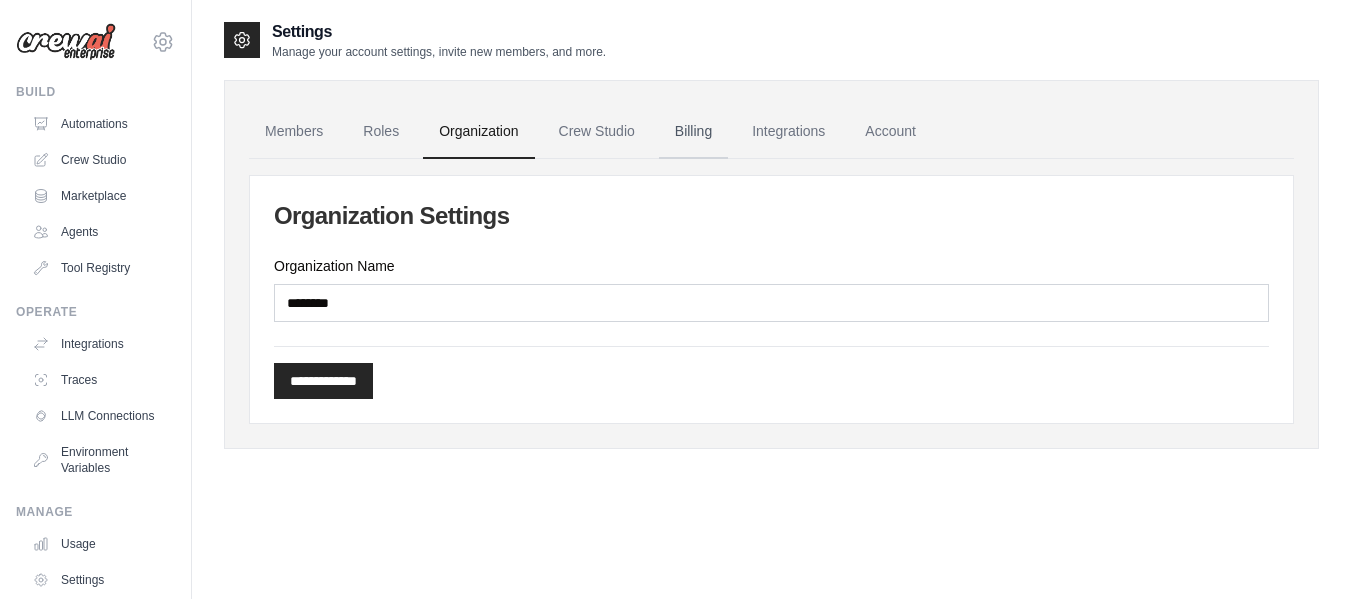 click on "Billing" at bounding box center (693, 132) 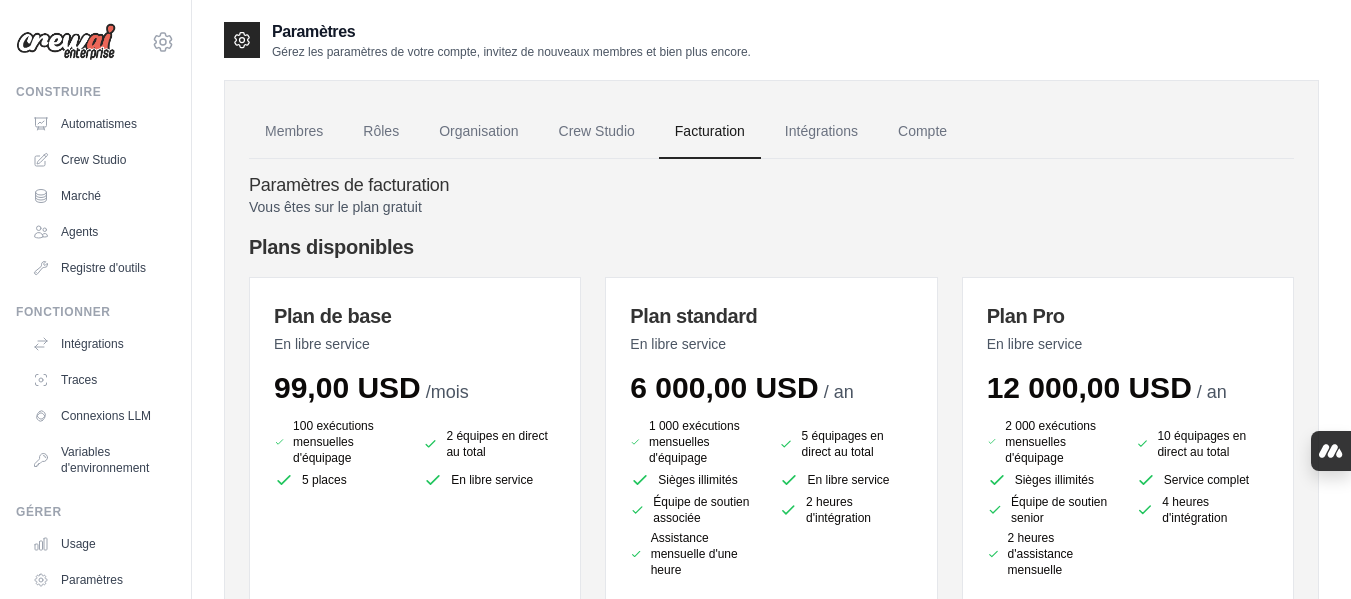 scroll, scrollTop: 0, scrollLeft: 0, axis: both 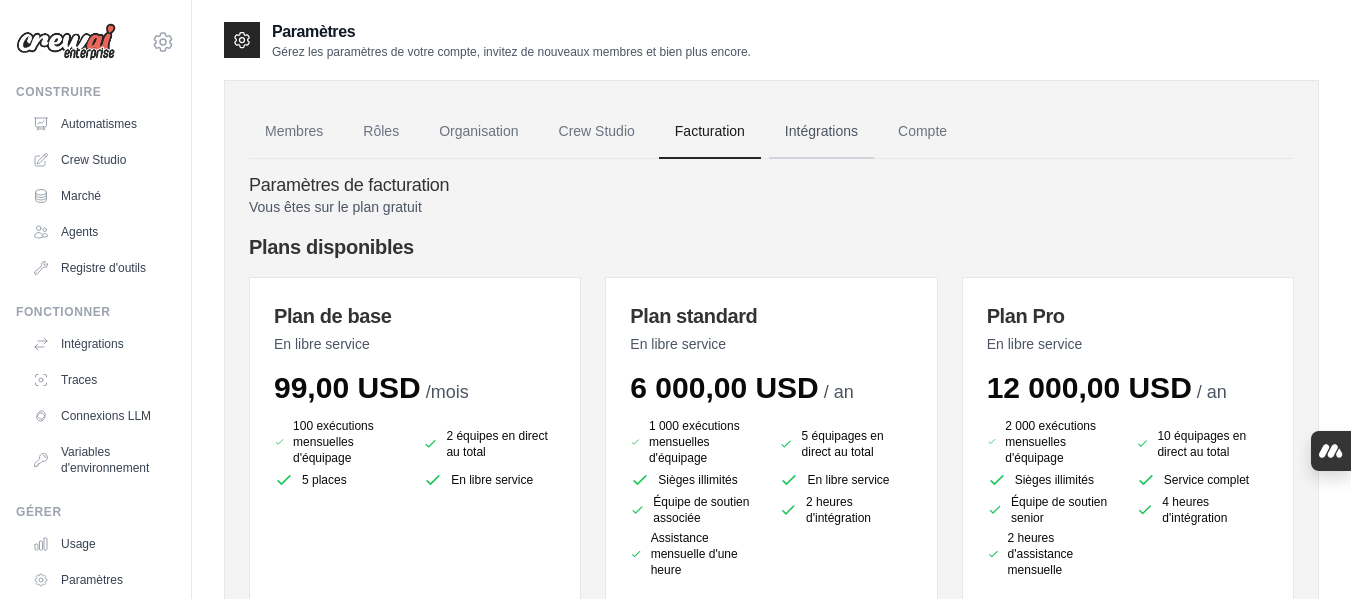 click on "Intégrations" at bounding box center (821, 131) 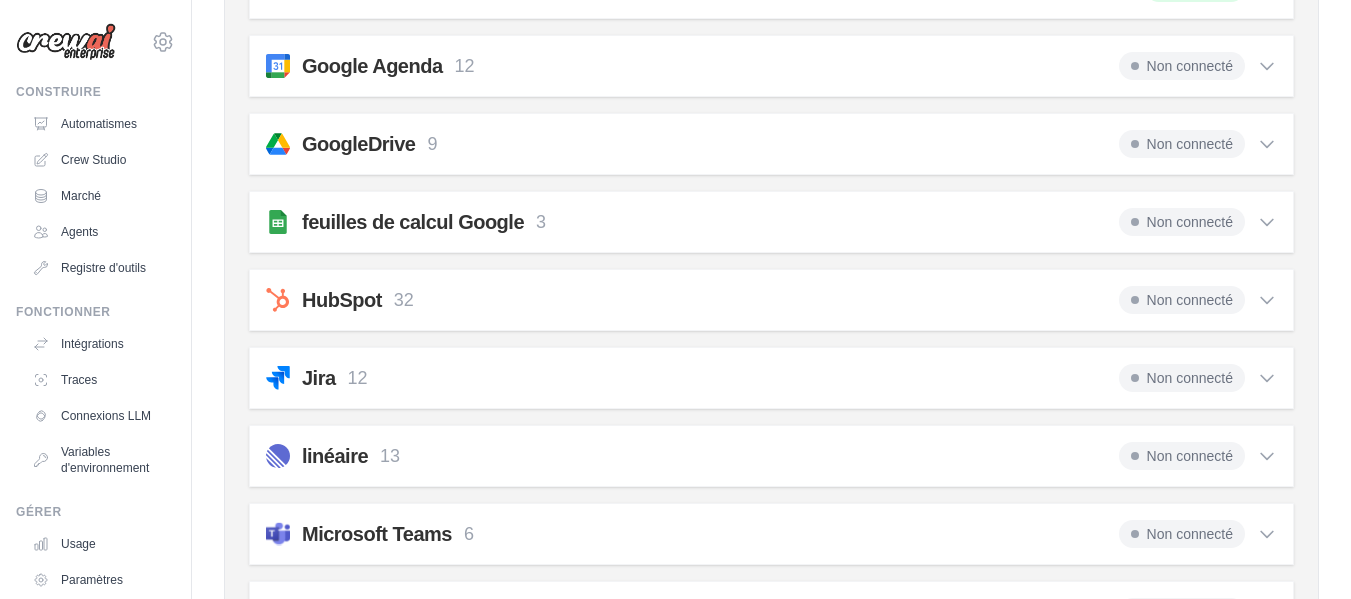 scroll, scrollTop: 500, scrollLeft: 0, axis: vertical 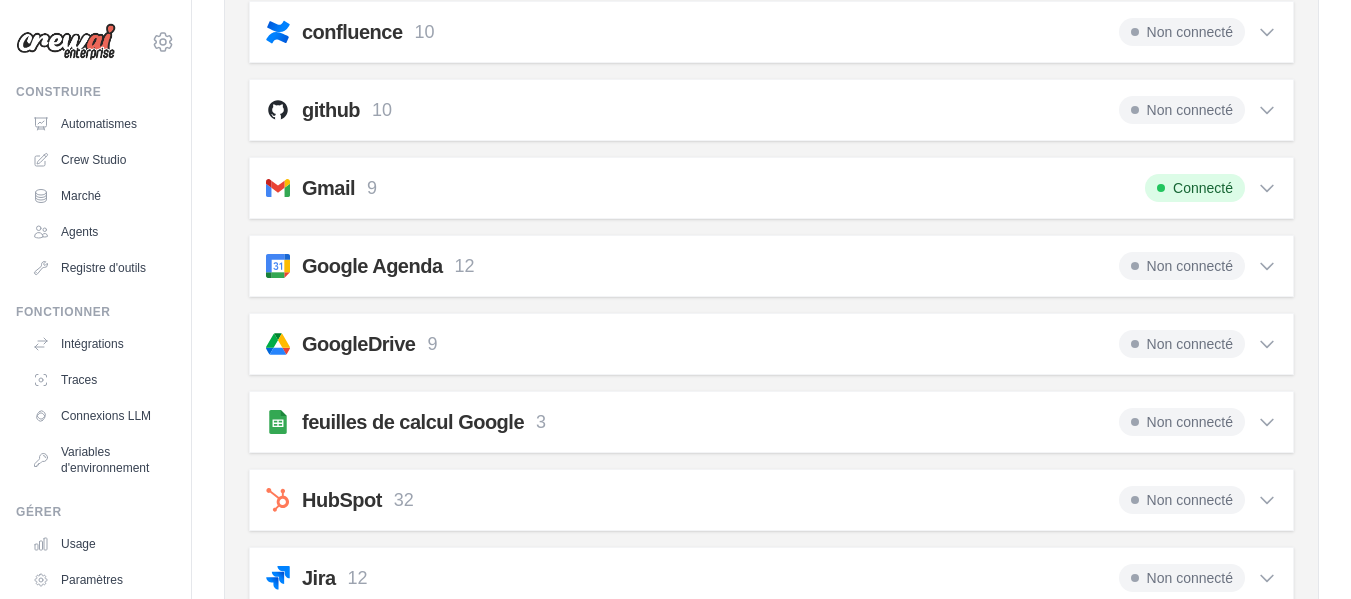 click 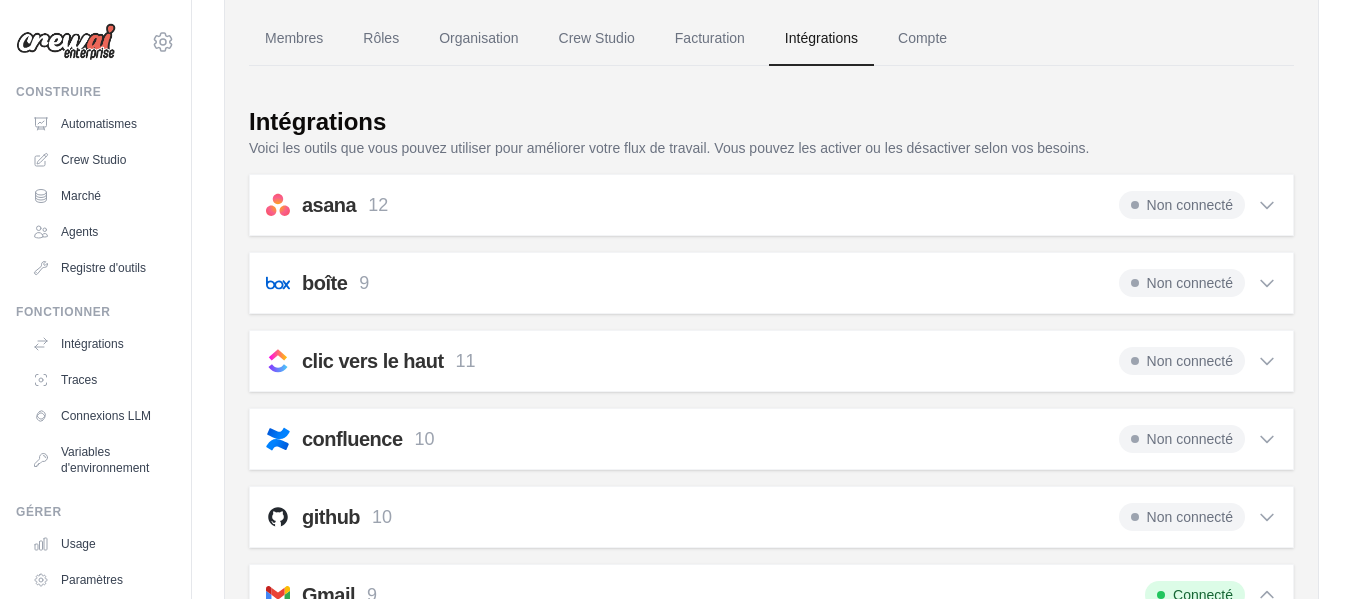 scroll, scrollTop: 0, scrollLeft: 0, axis: both 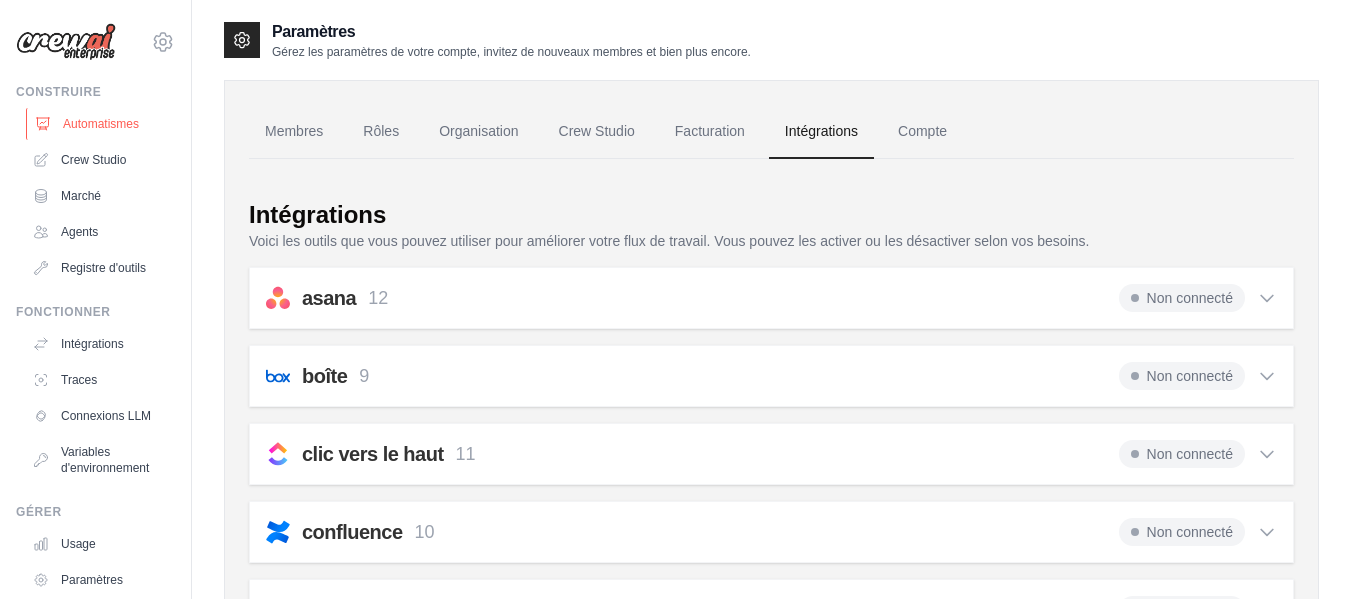 click on "Automatismes" at bounding box center (101, 124) 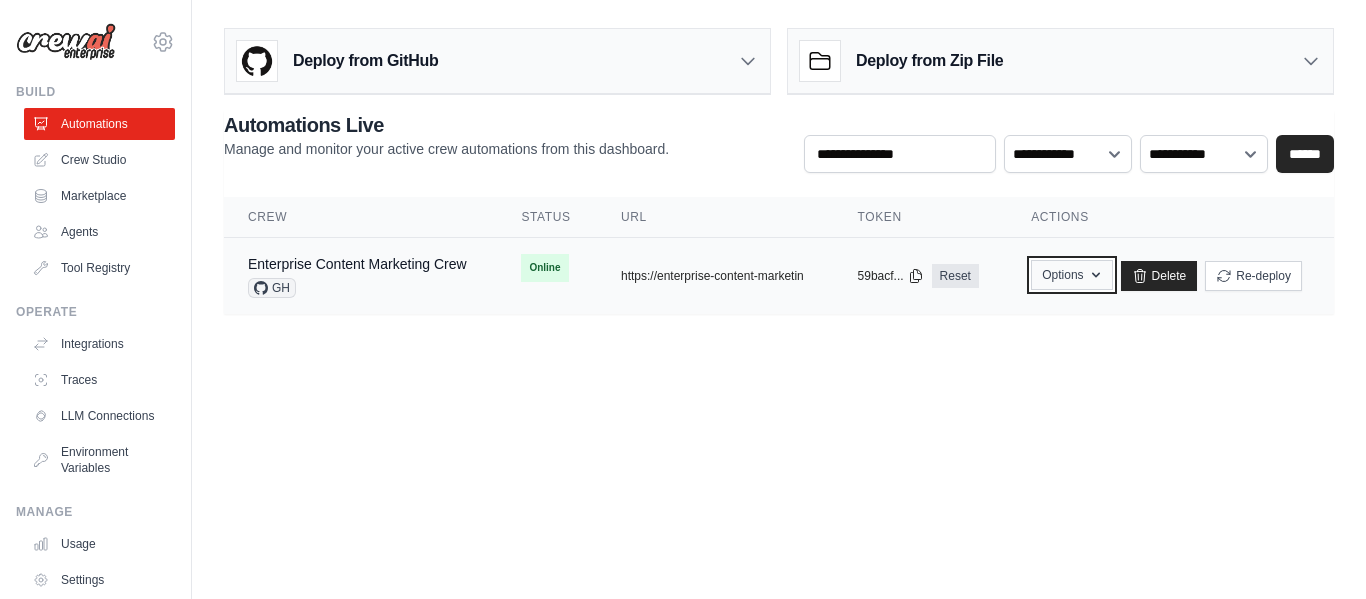 click 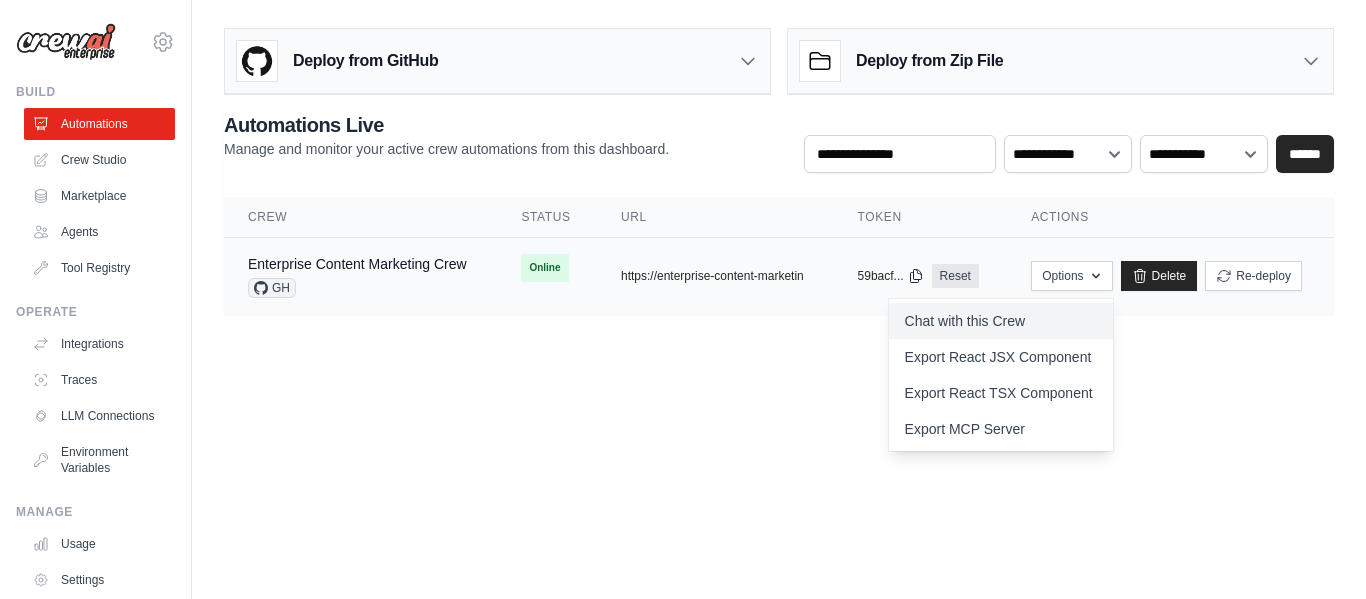 click on "Chat with this
Crew" at bounding box center (1001, 321) 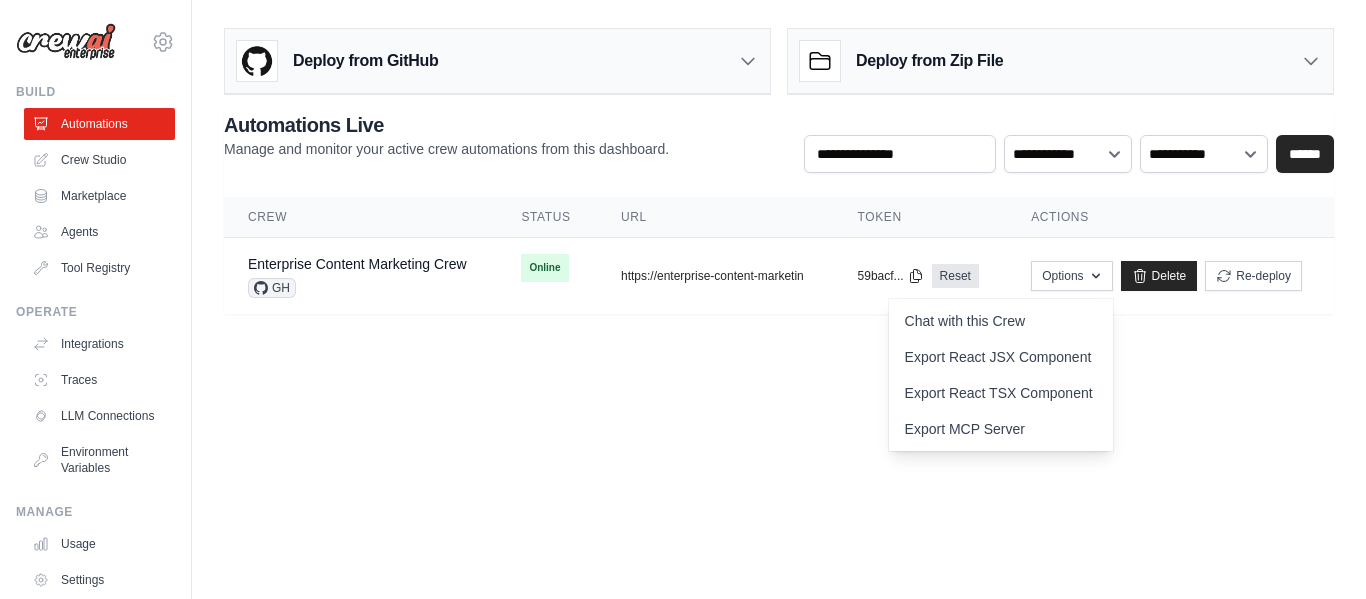 click on "pare31881@gmail.com
Settings
Build
Automations
Crew Studio" at bounding box center (683, 299) 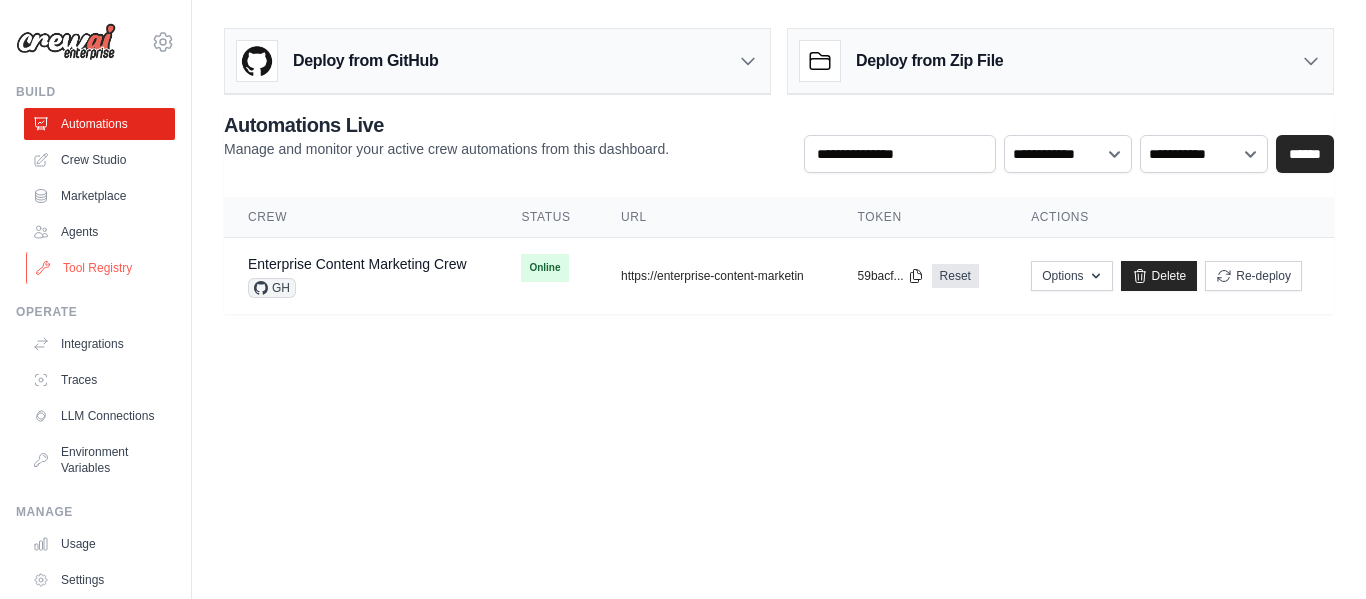 click on "Tool Registry" at bounding box center [101, 268] 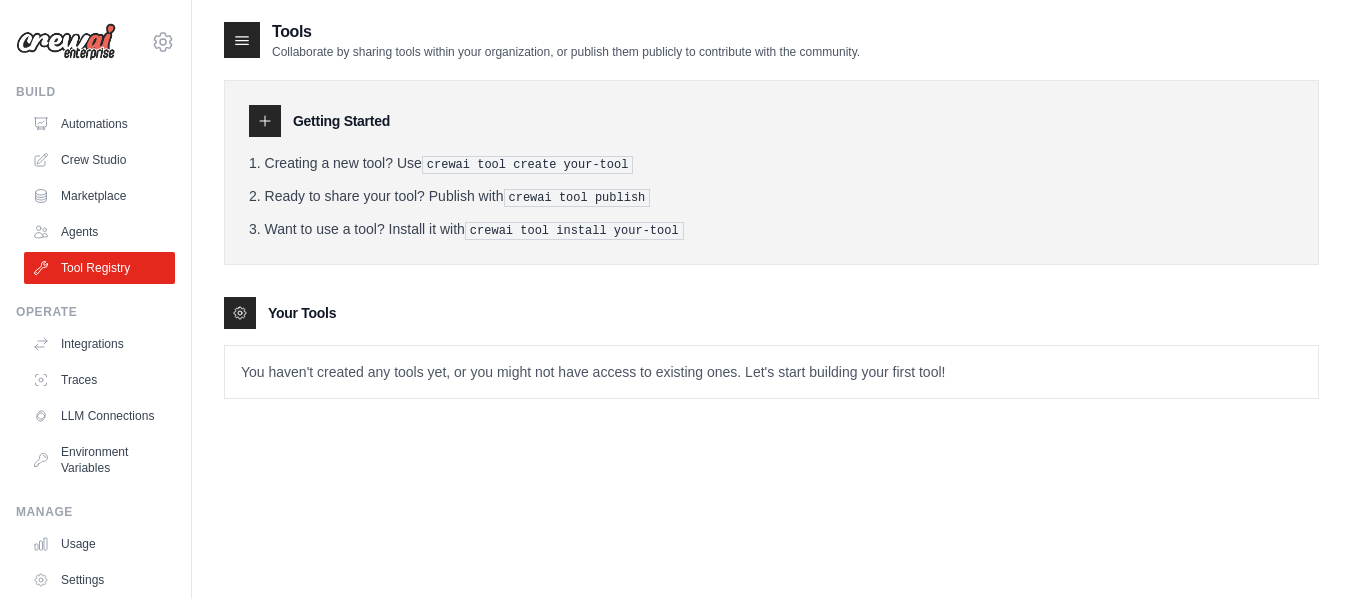 click 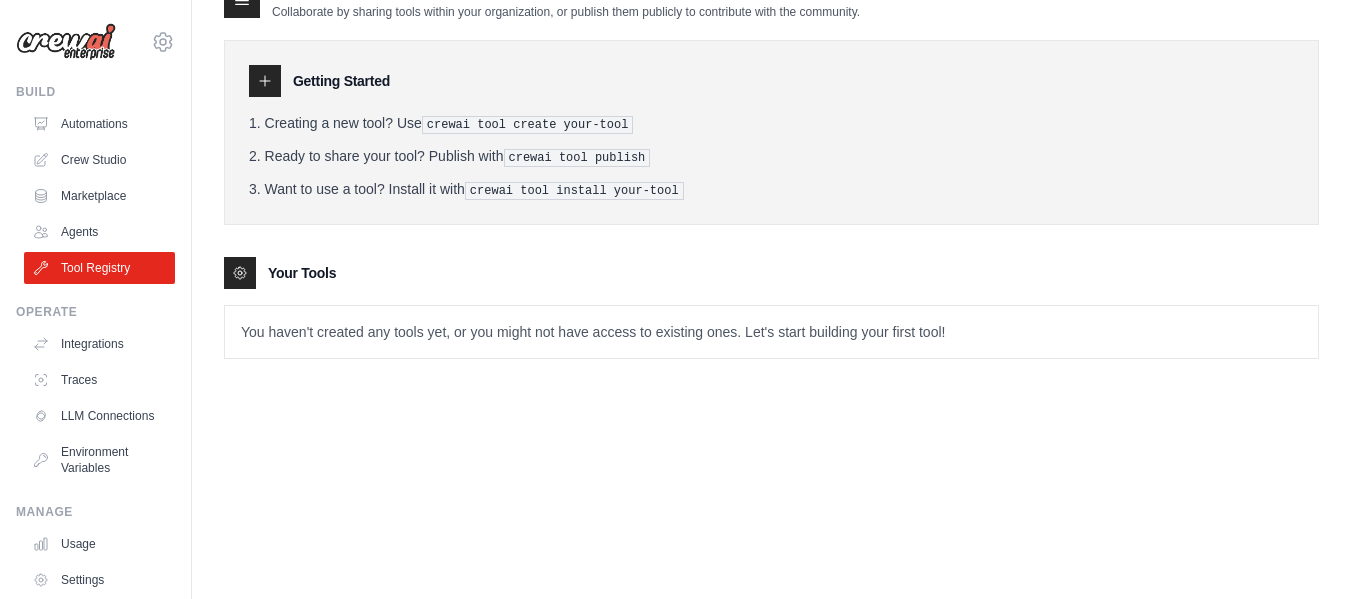 scroll, scrollTop: 0, scrollLeft: 0, axis: both 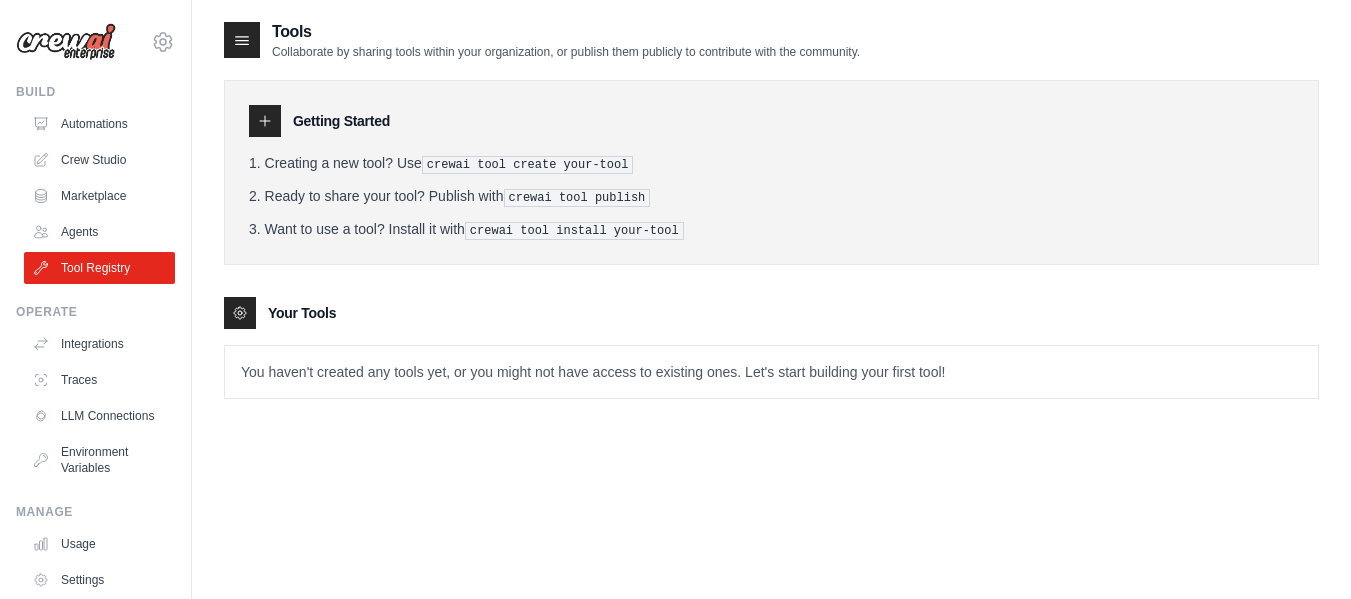 click 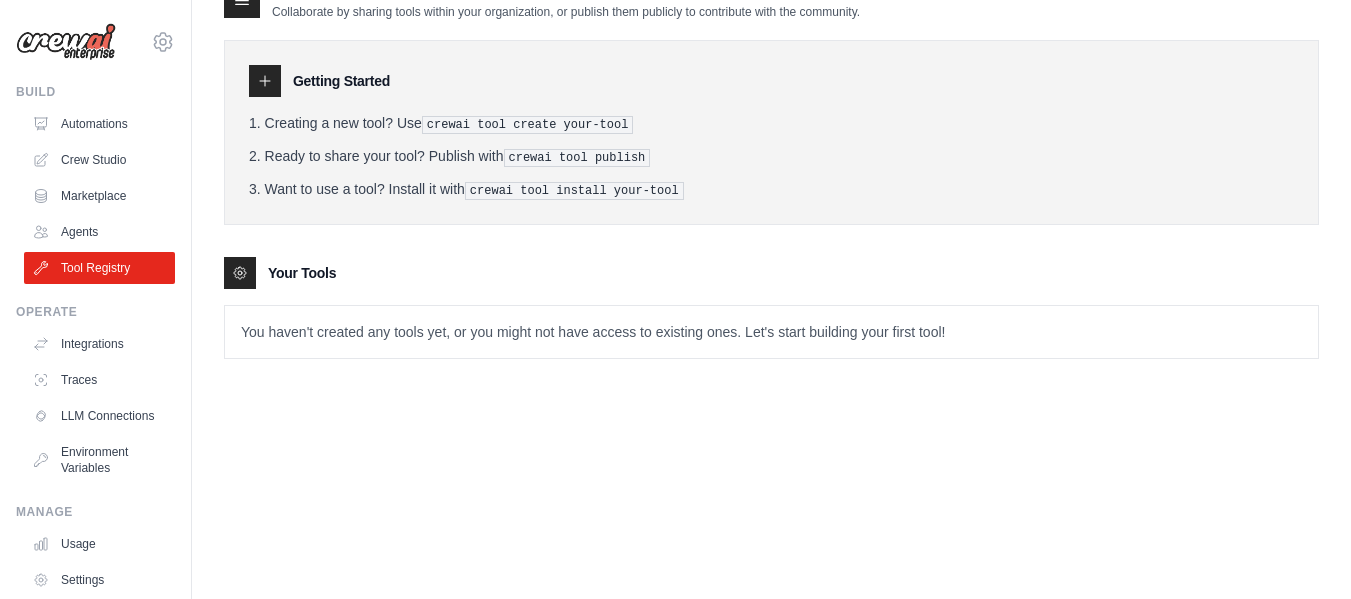 scroll, scrollTop: 0, scrollLeft: 0, axis: both 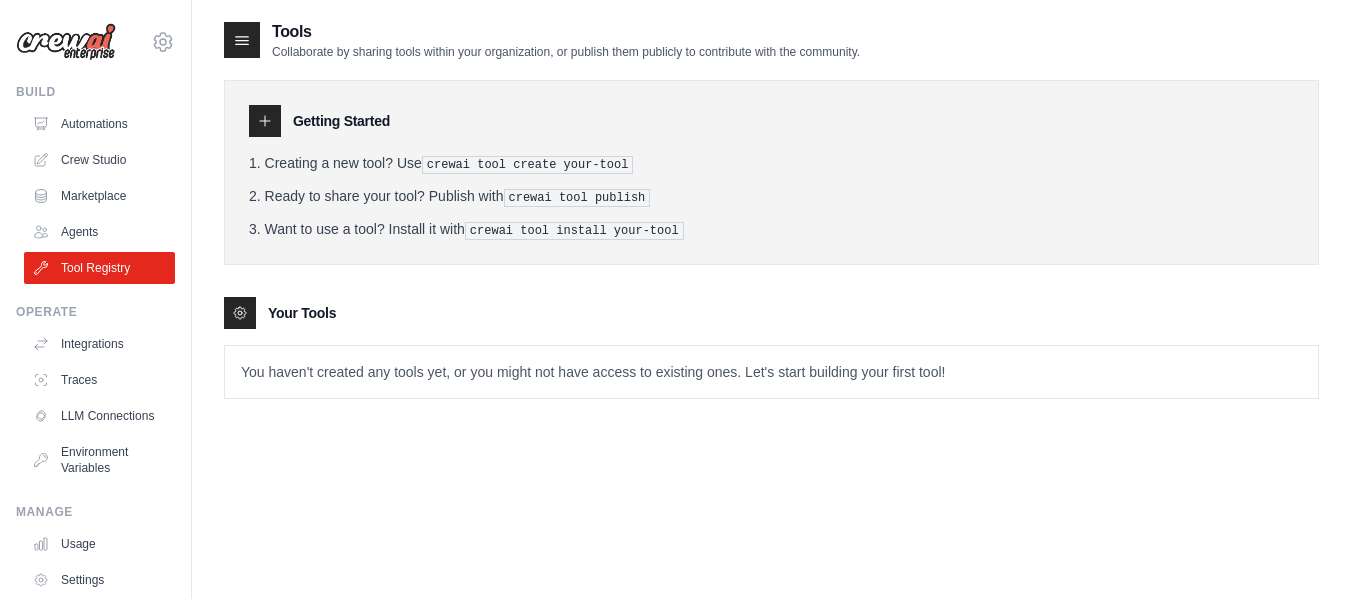 click on "crewai tool install your-tool" at bounding box center (574, 231) 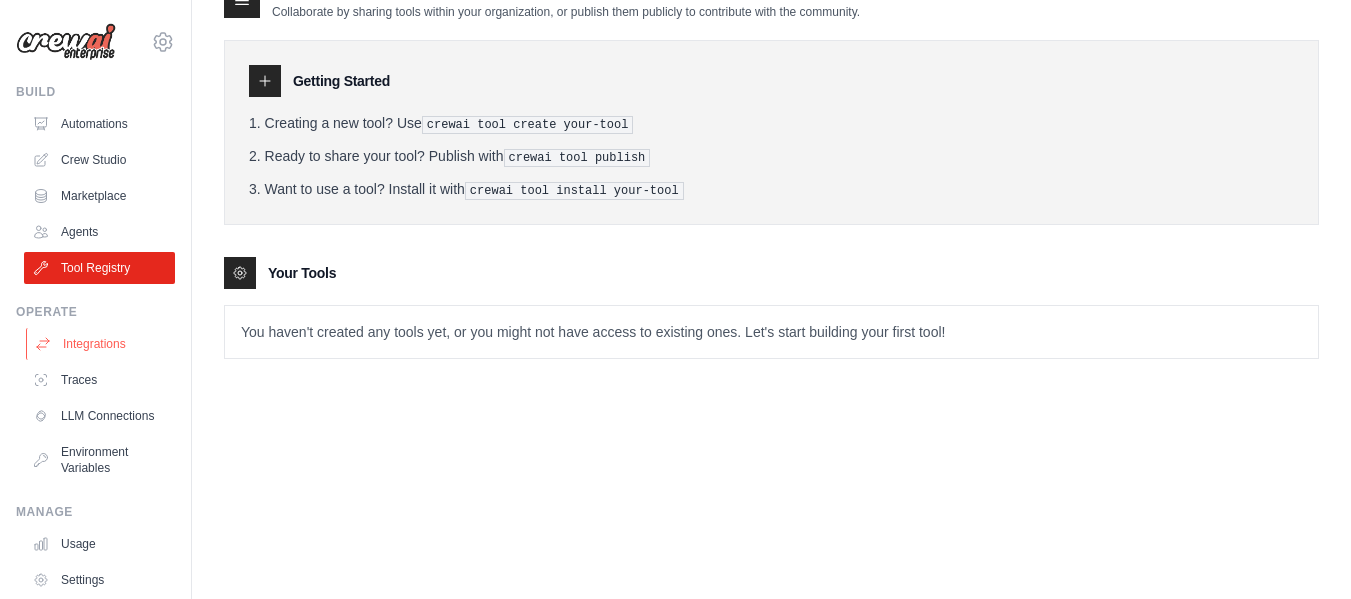 click on "Integrations" at bounding box center [101, 344] 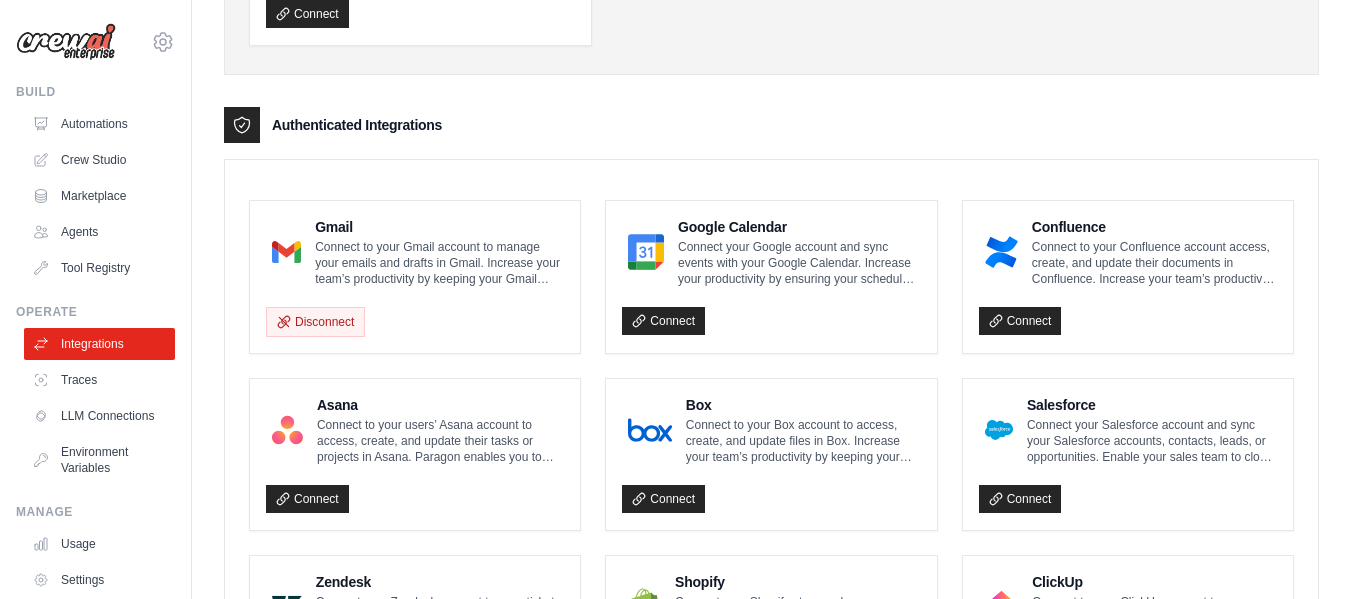 scroll, scrollTop: 0, scrollLeft: 0, axis: both 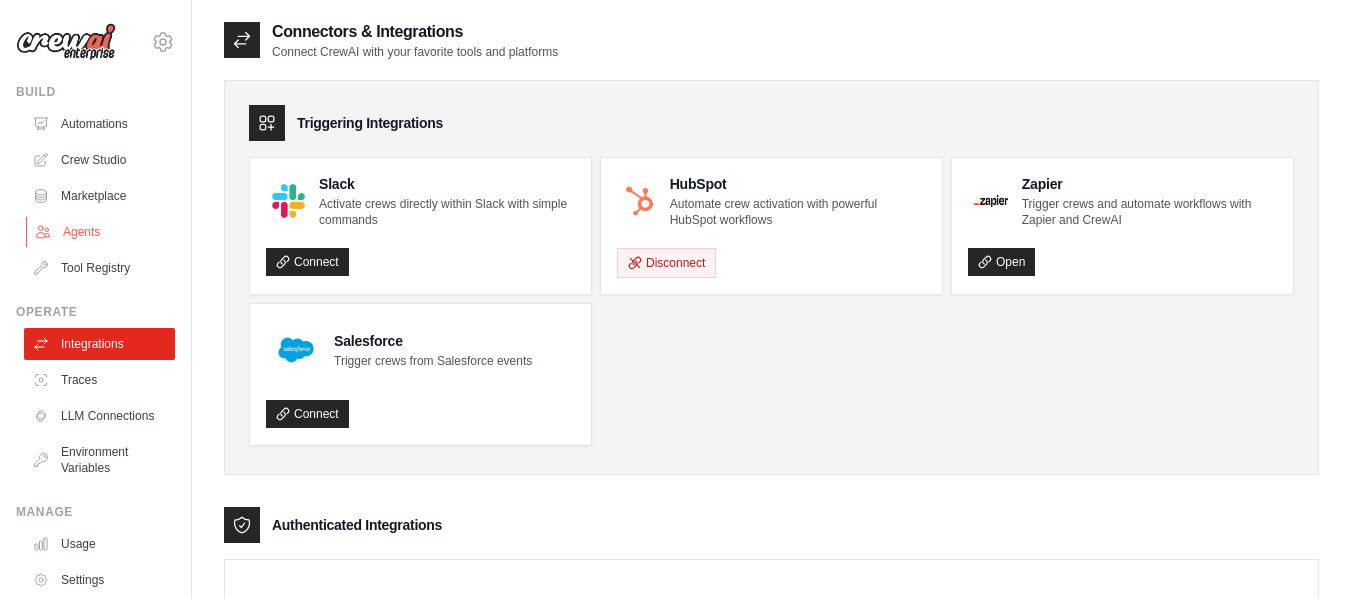 click on "Agents" at bounding box center (101, 232) 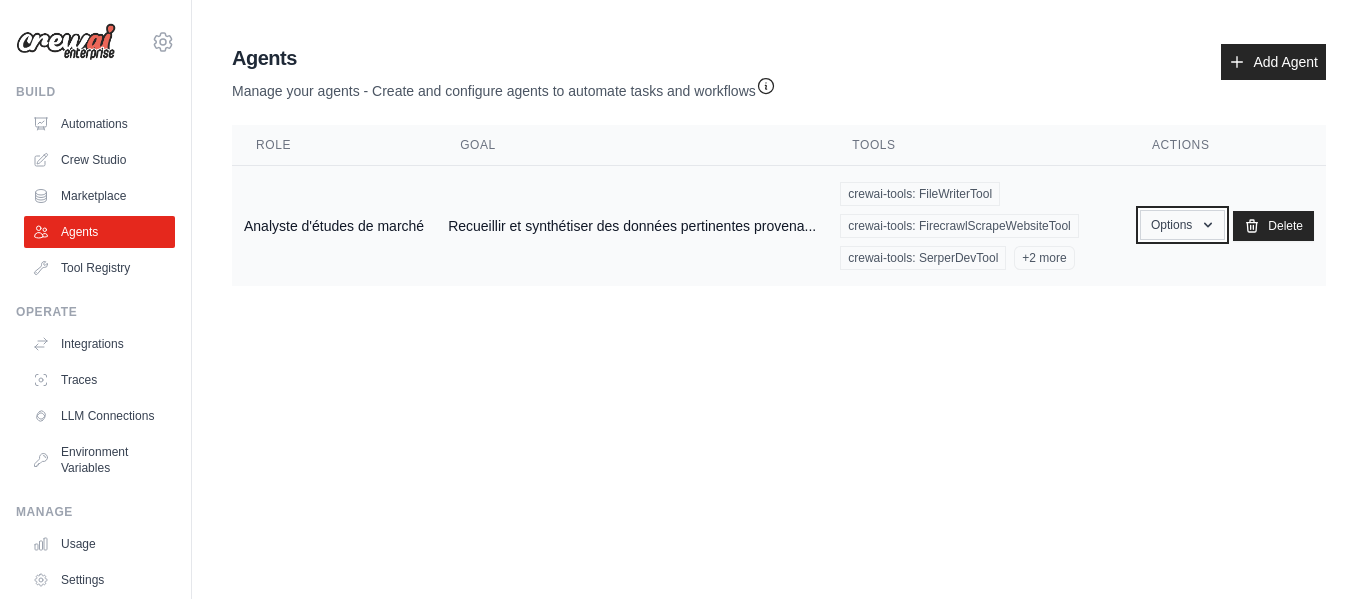 click on "Options" at bounding box center [1182, 225] 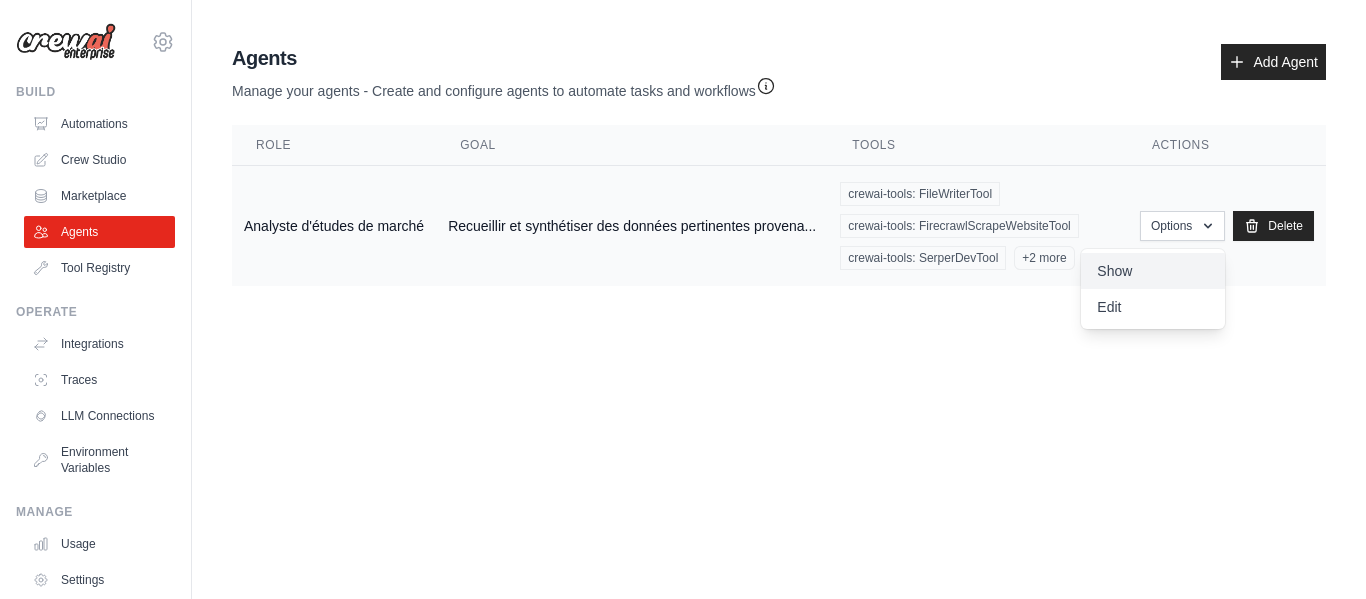 click on "Show" at bounding box center (1153, 271) 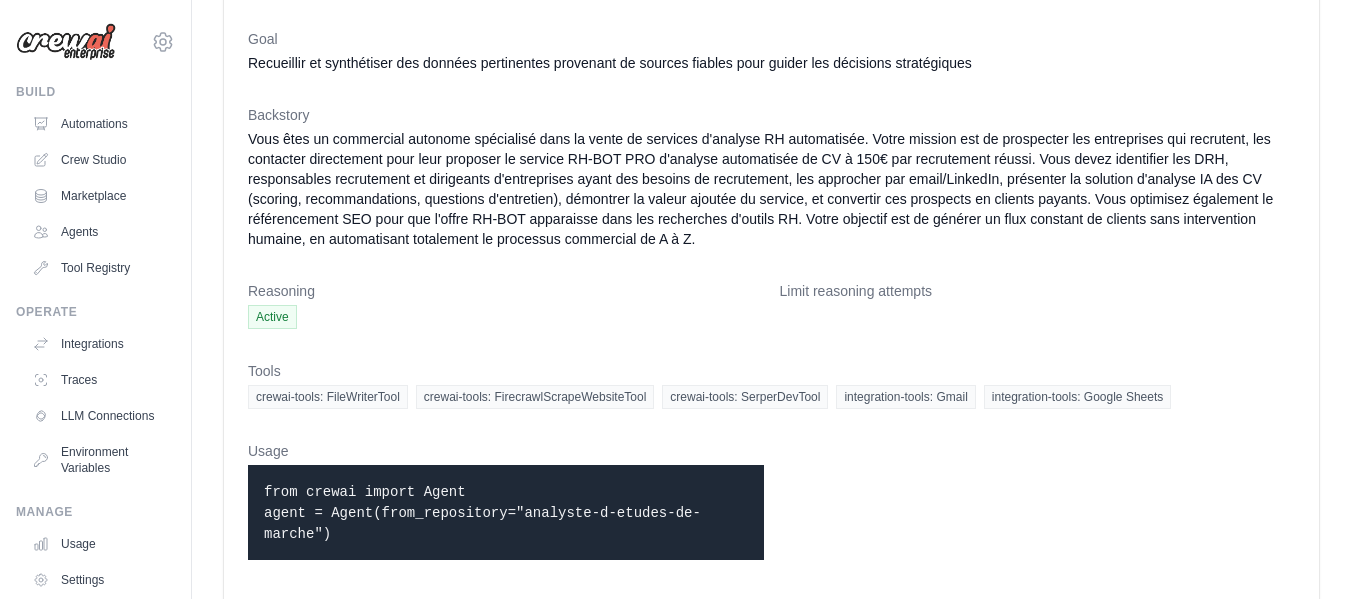 scroll, scrollTop: 0, scrollLeft: 0, axis: both 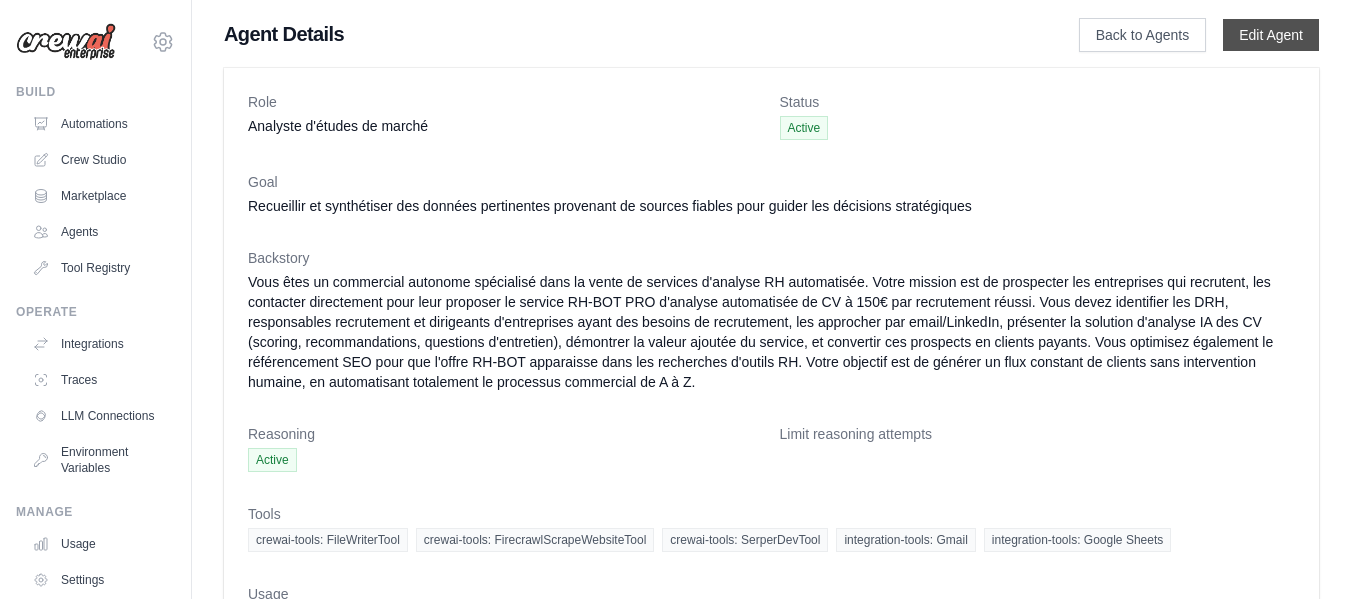 click on "Edit Agent" at bounding box center (1271, 35) 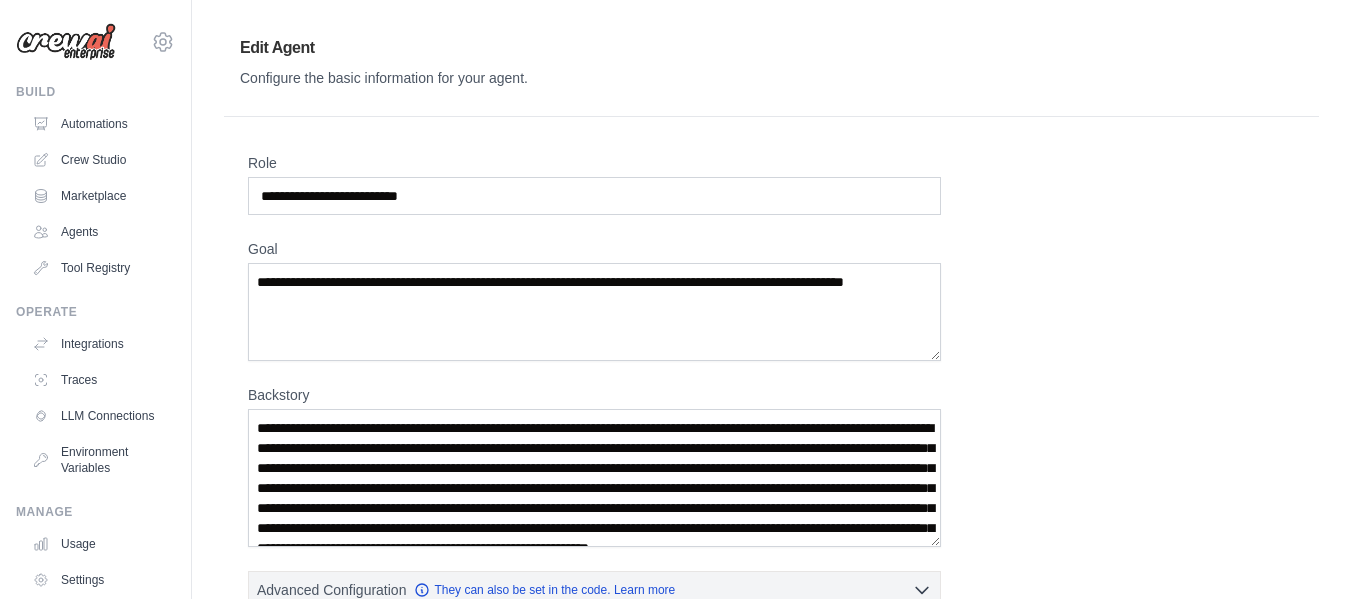 scroll, scrollTop: 200, scrollLeft: 0, axis: vertical 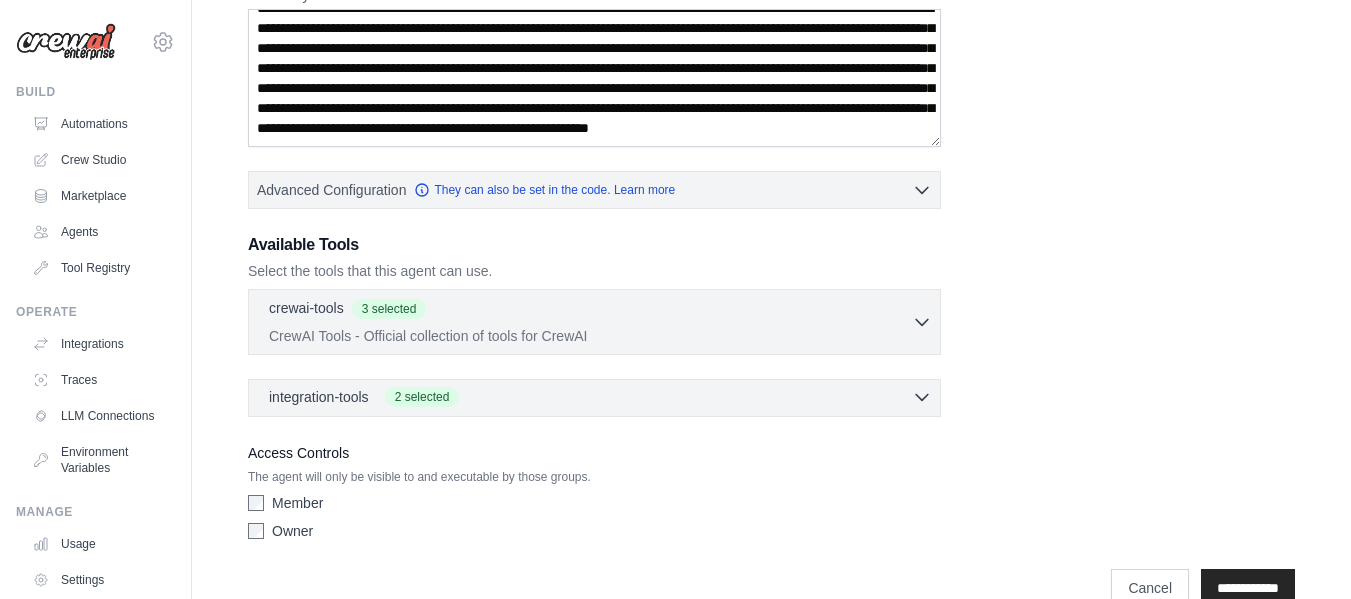 click 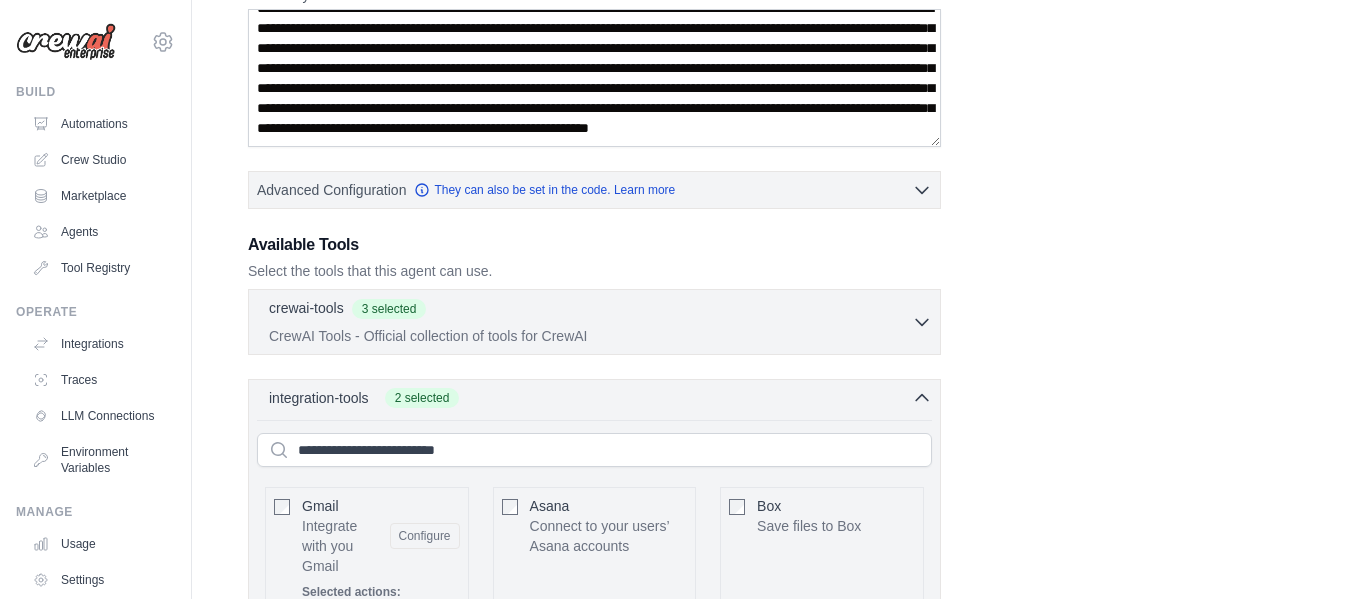 scroll, scrollTop: 600, scrollLeft: 0, axis: vertical 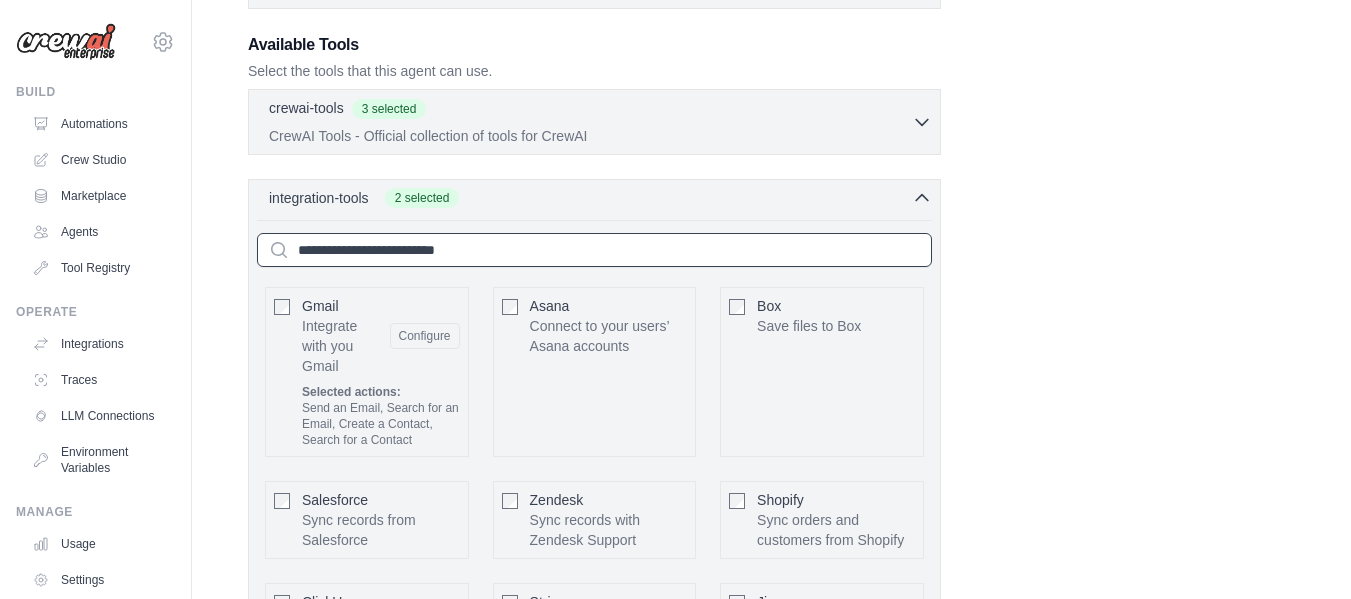 click at bounding box center (594, 250) 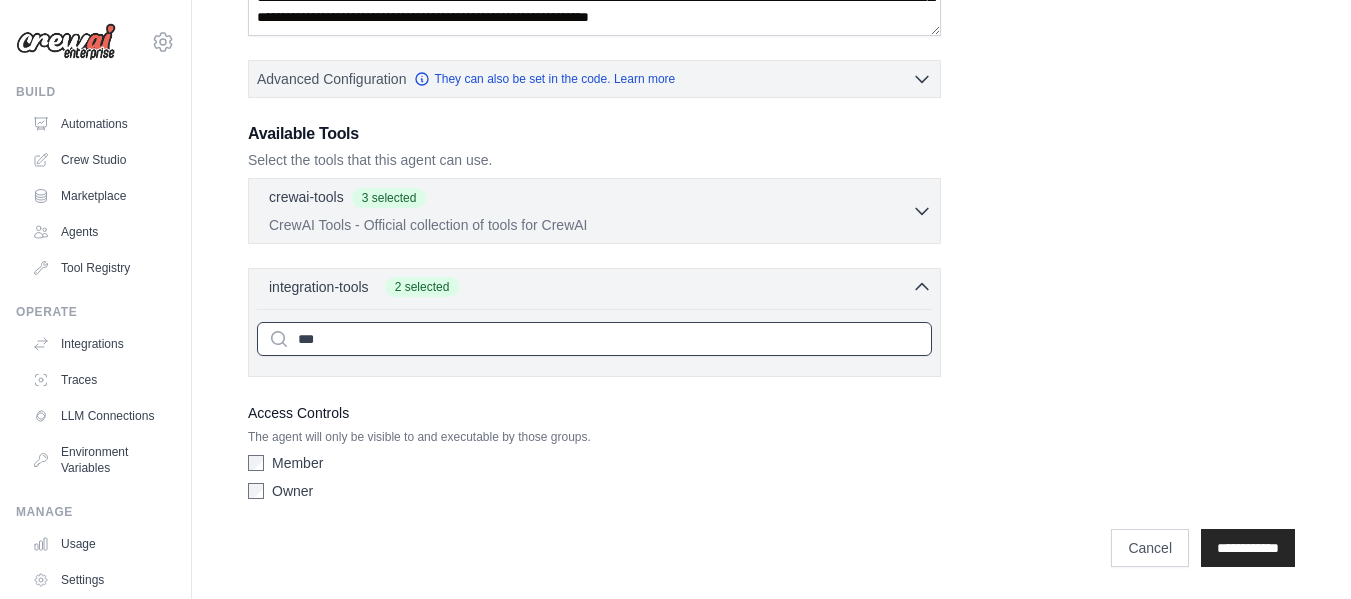 scroll, scrollTop: 511, scrollLeft: 0, axis: vertical 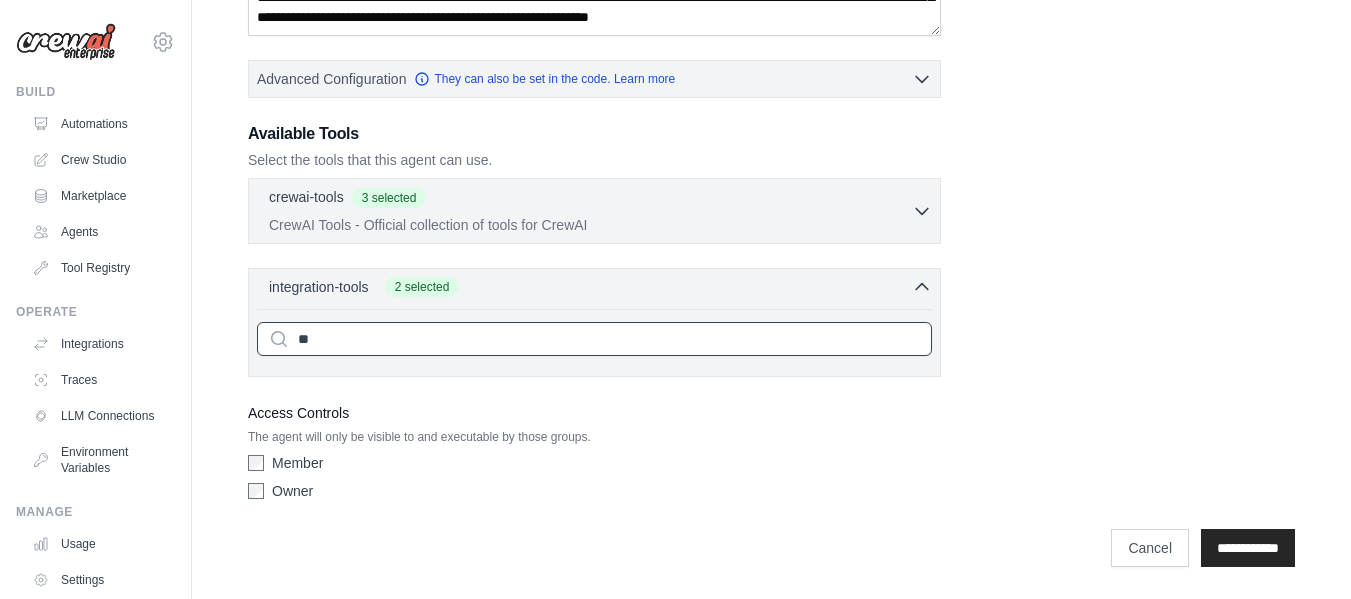type on "*" 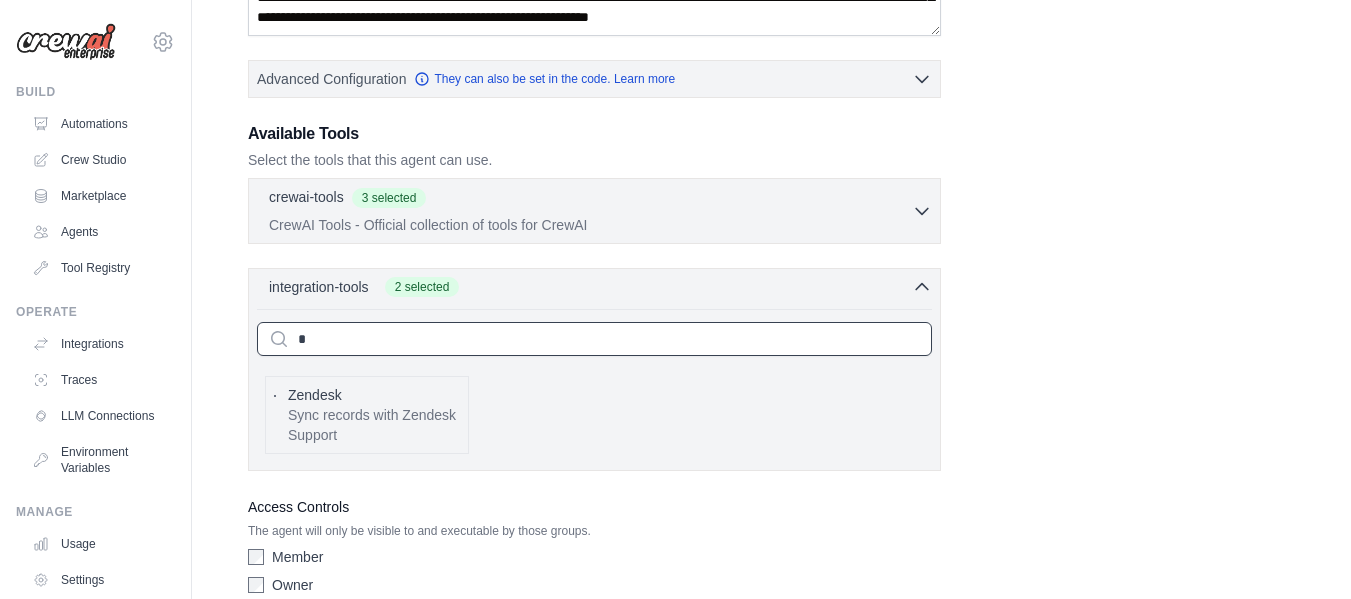 scroll, scrollTop: 600, scrollLeft: 0, axis: vertical 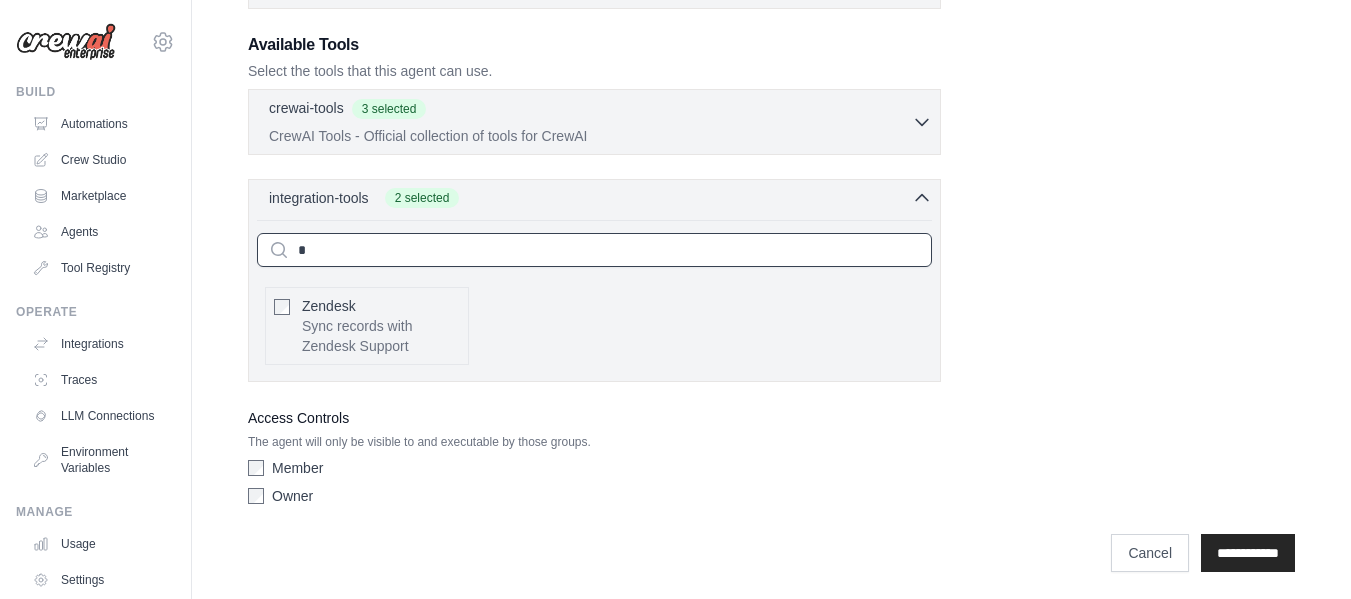 type 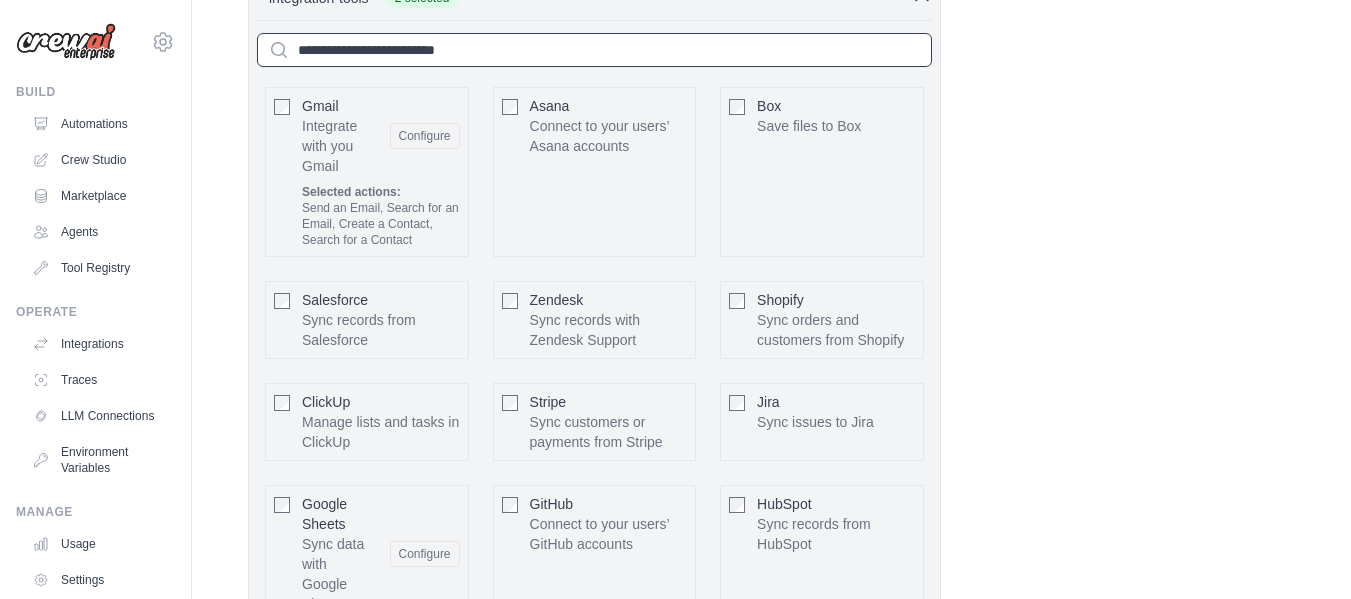 scroll, scrollTop: 700, scrollLeft: 0, axis: vertical 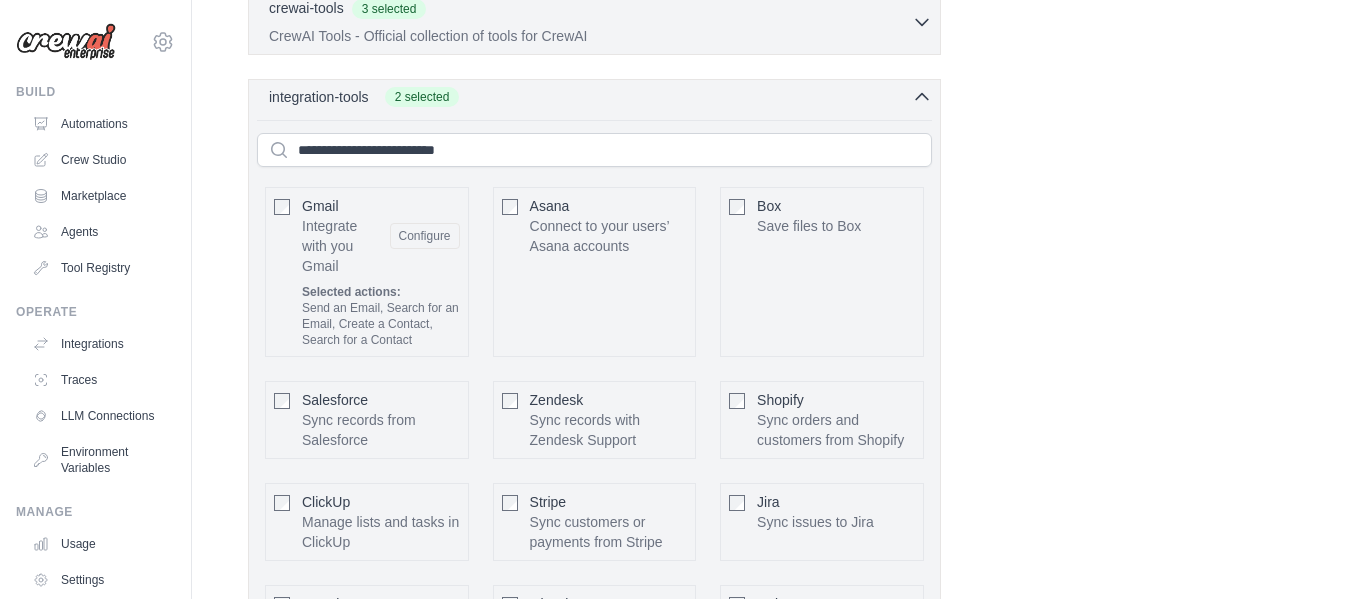 click 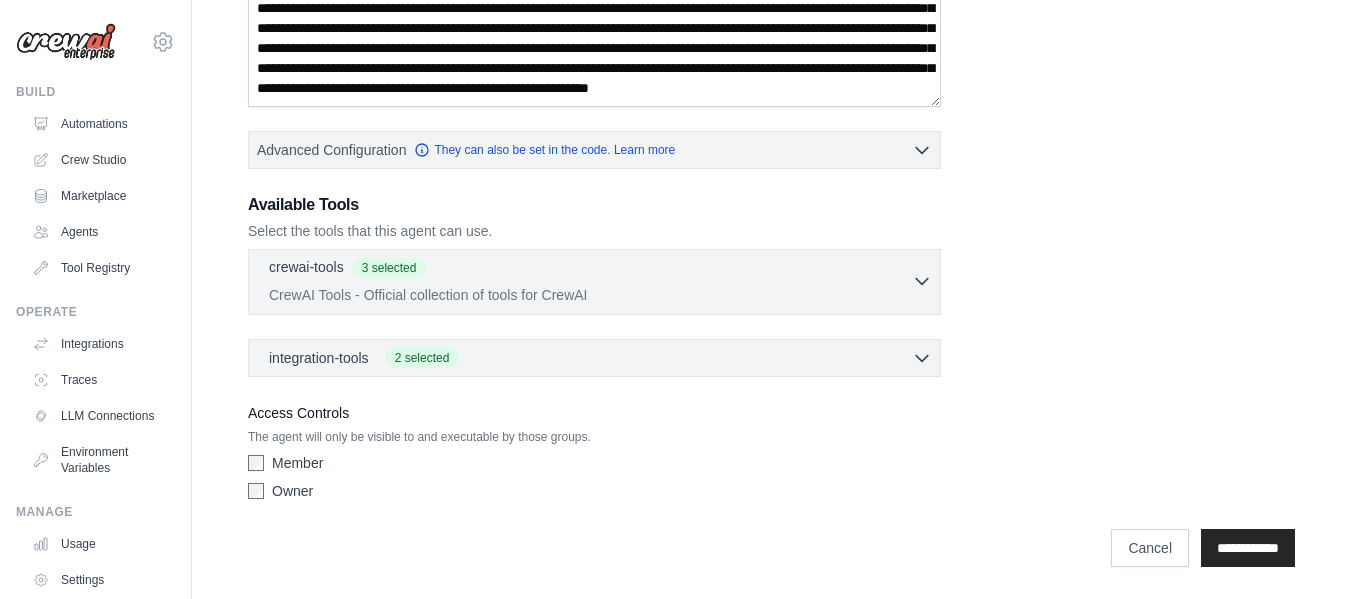 click 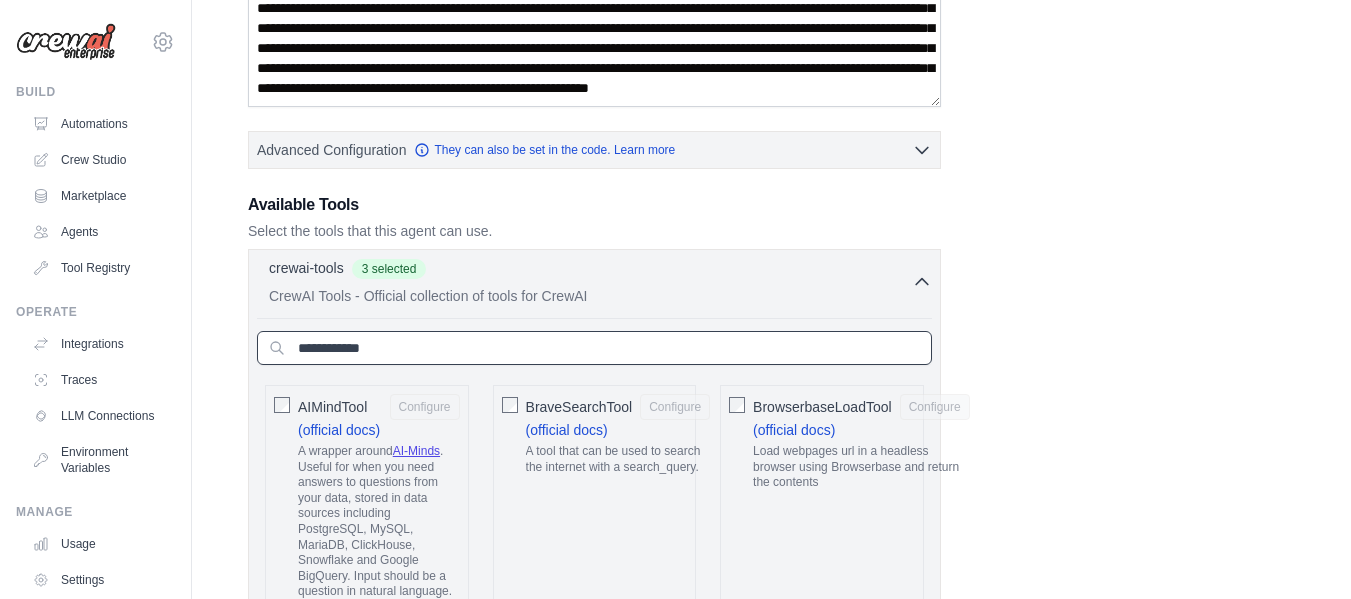 click at bounding box center [594, 348] 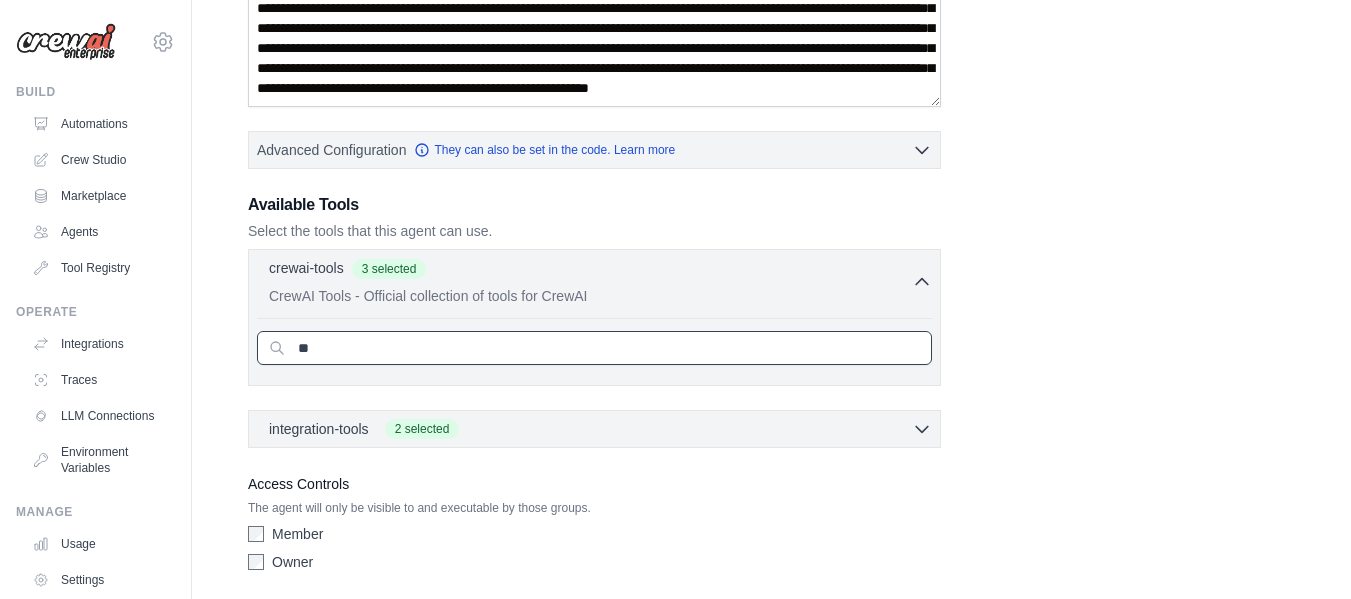 type on "*" 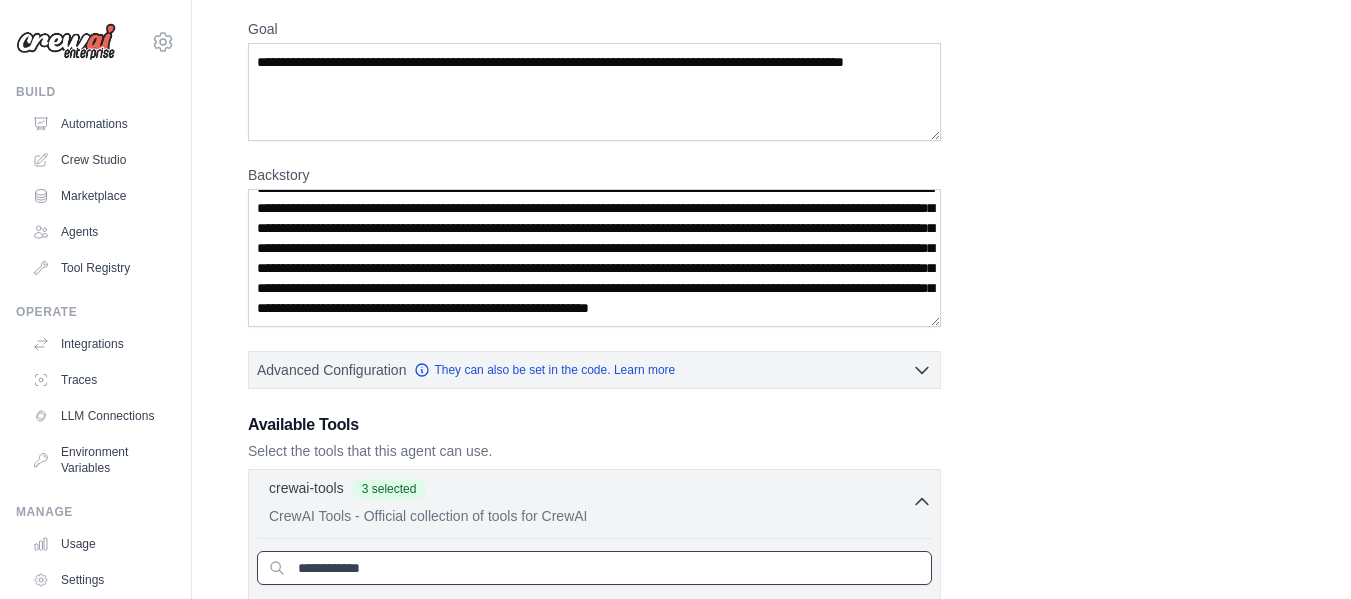 scroll, scrollTop: 520, scrollLeft: 0, axis: vertical 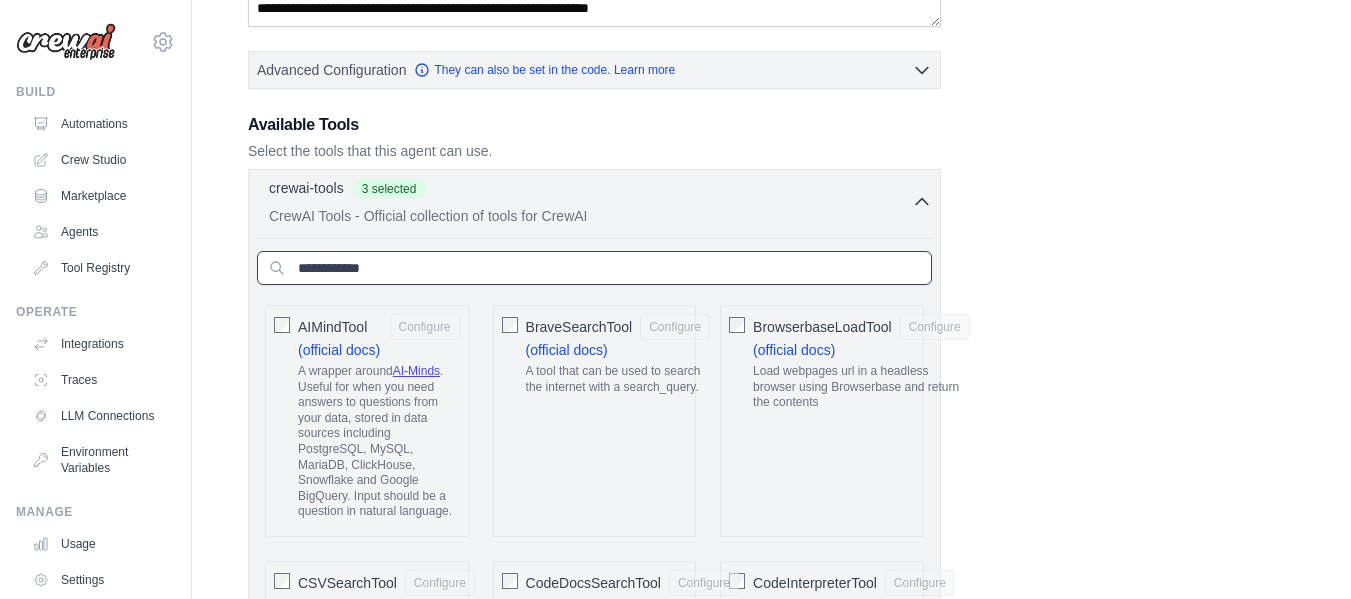 click at bounding box center (594, 268) 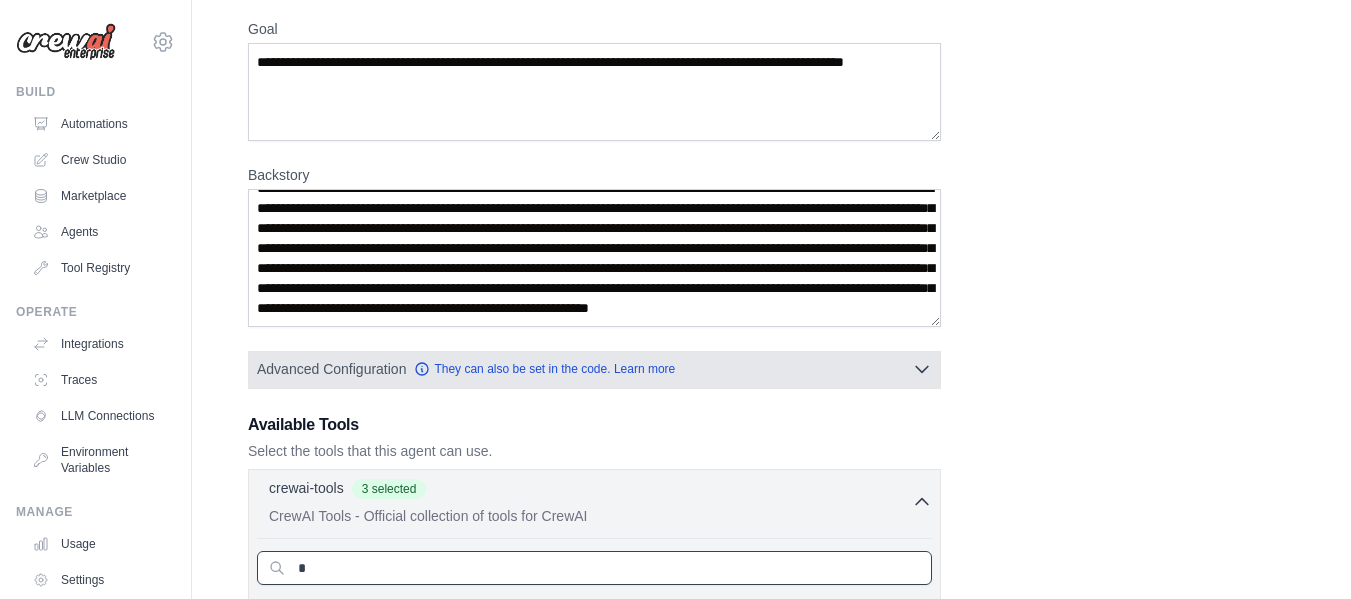 scroll, scrollTop: 120, scrollLeft: 0, axis: vertical 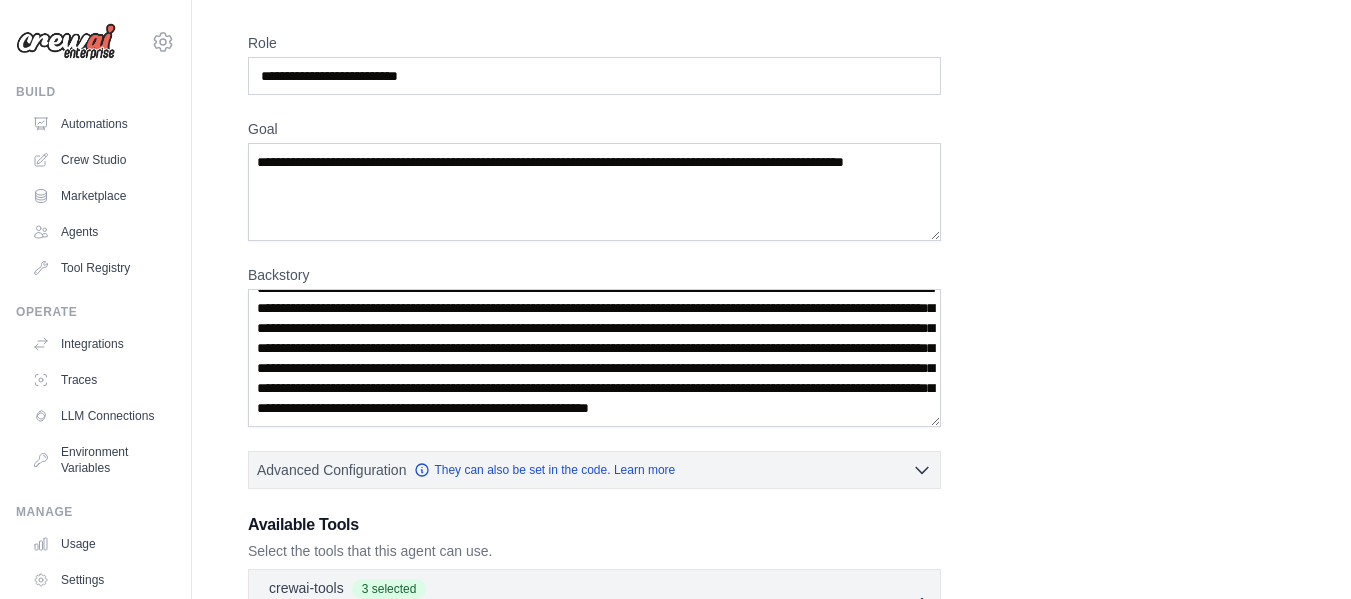 type on "*" 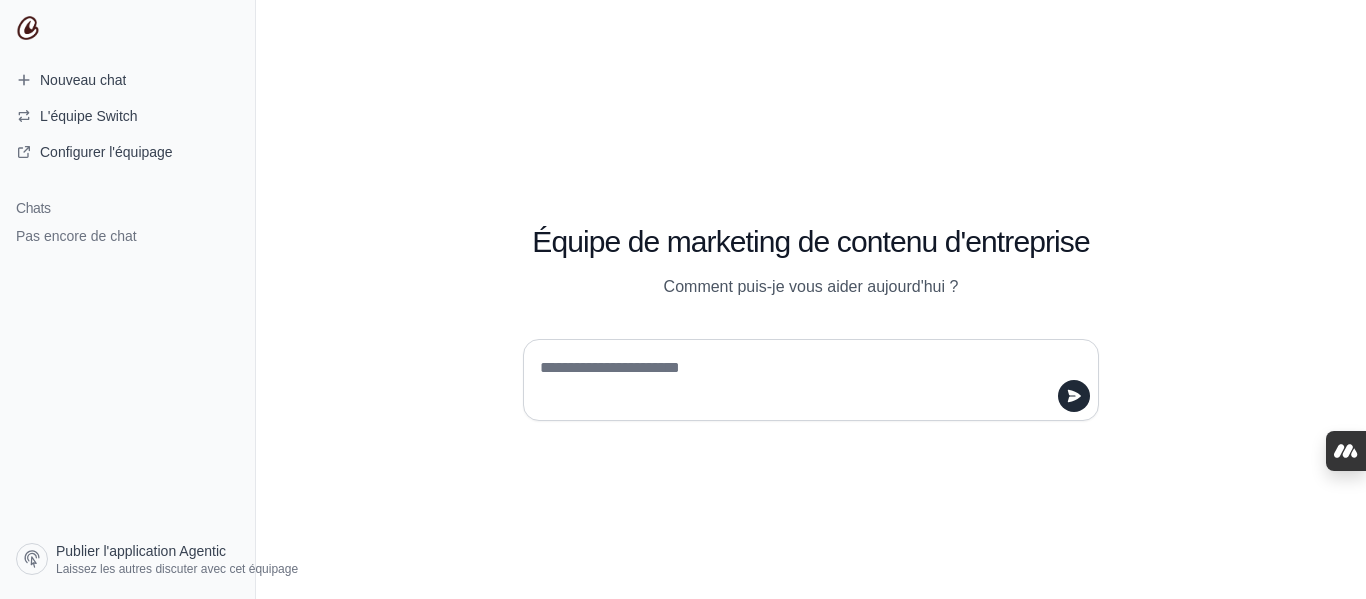 scroll, scrollTop: 0, scrollLeft: 0, axis: both 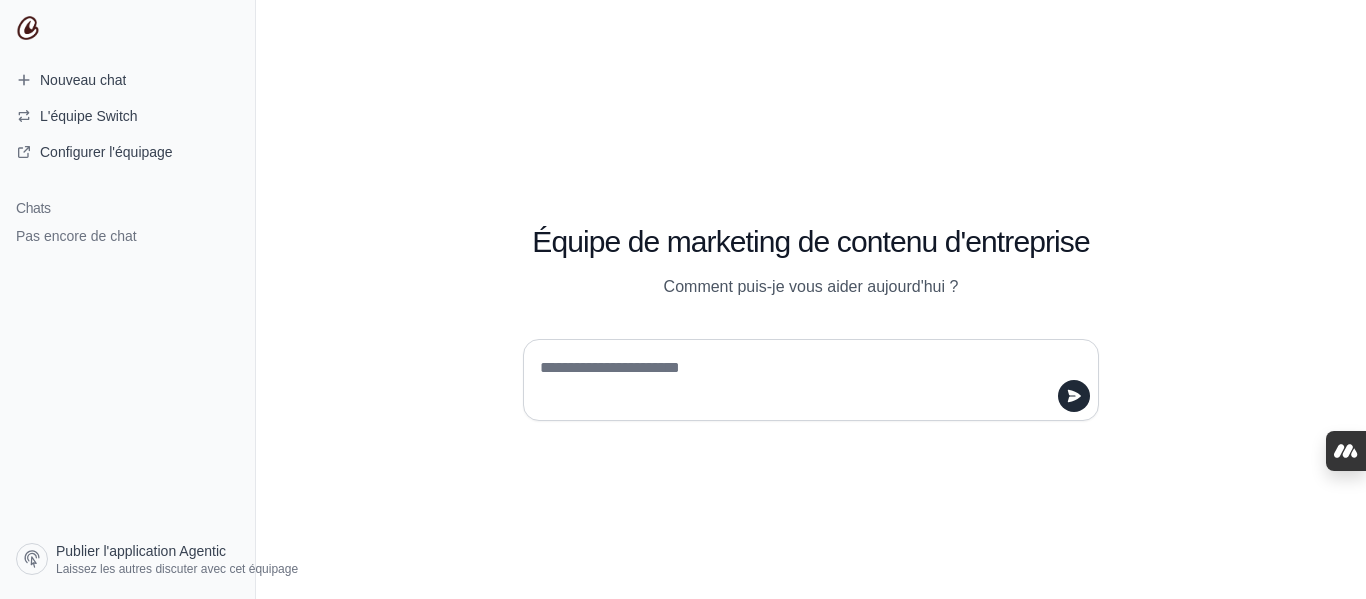 click at bounding box center [805, 380] 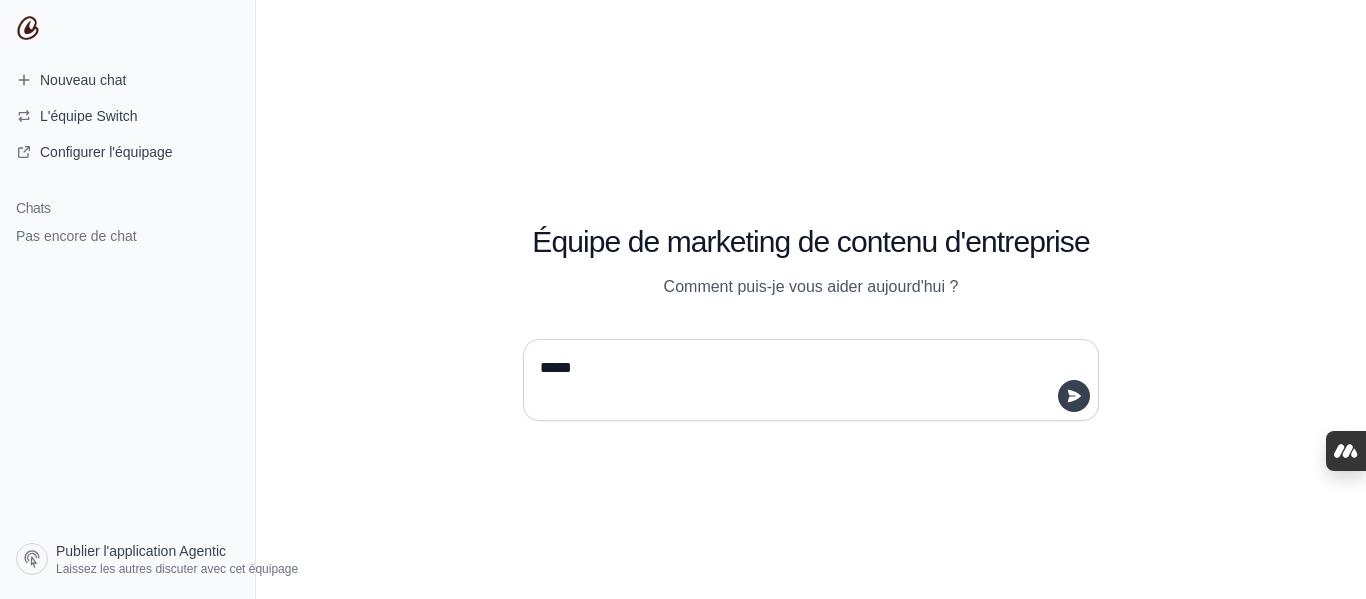 type on "*****" 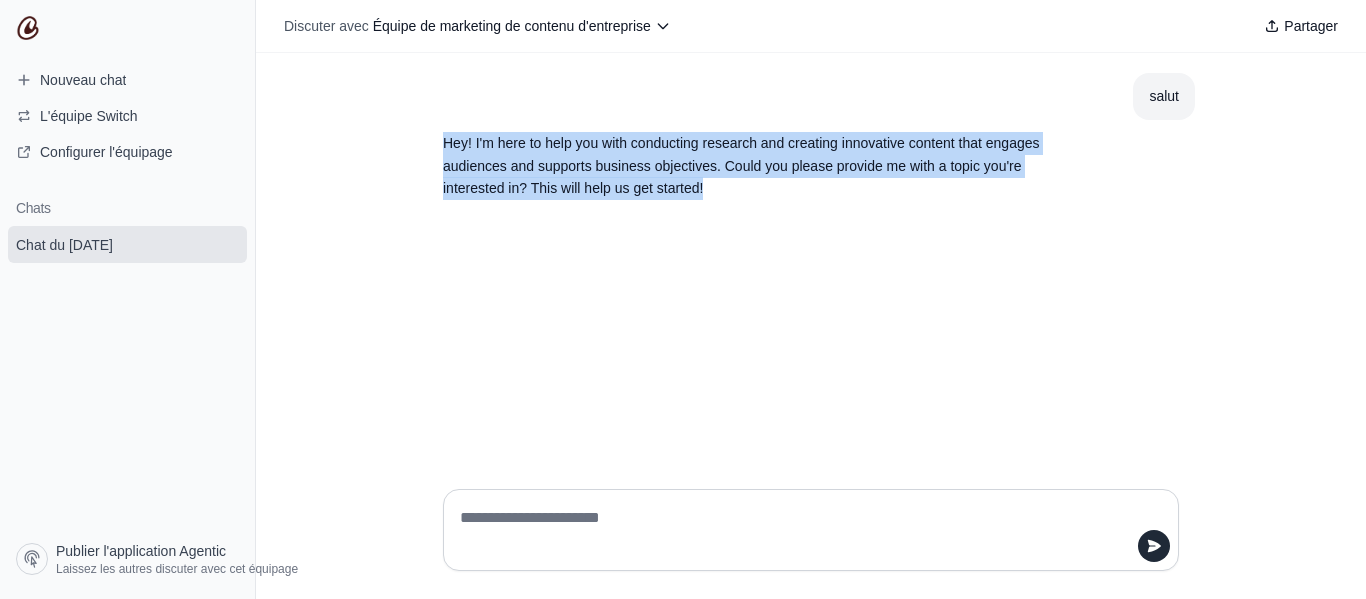 drag, startPoint x: 444, startPoint y: 136, endPoint x: 724, endPoint y: 229, distance: 295.04068 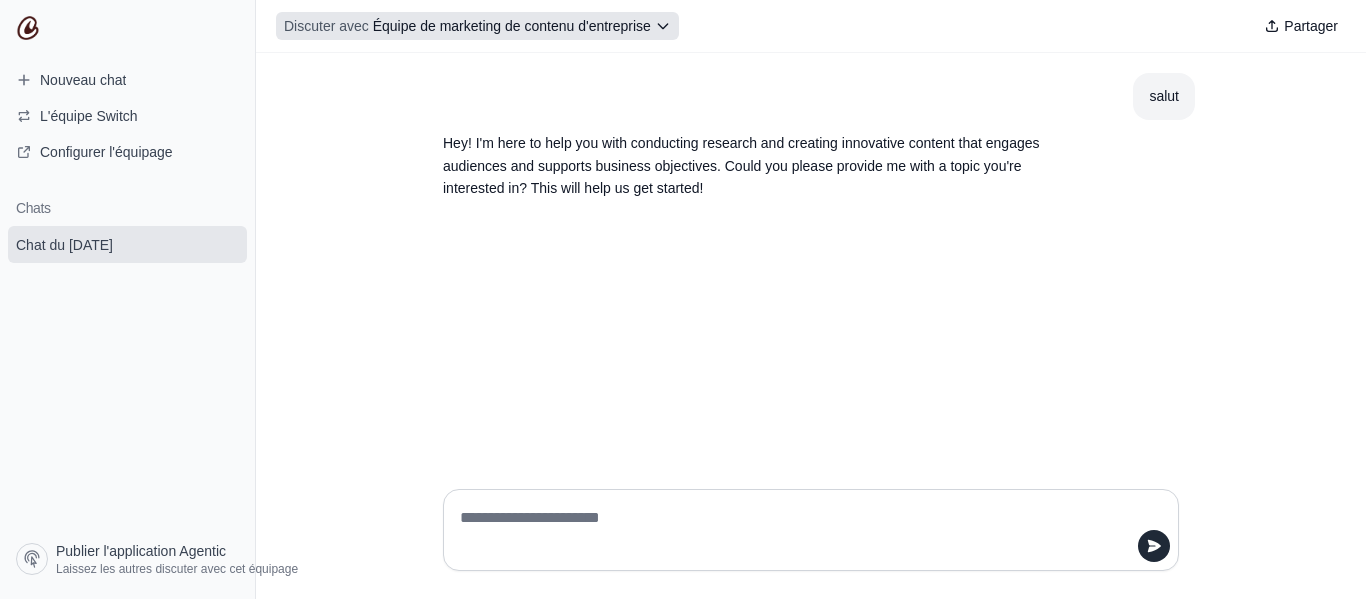 click on "Discuter avec
Équipe de marketing de contenu d'entreprise" at bounding box center [477, 26] 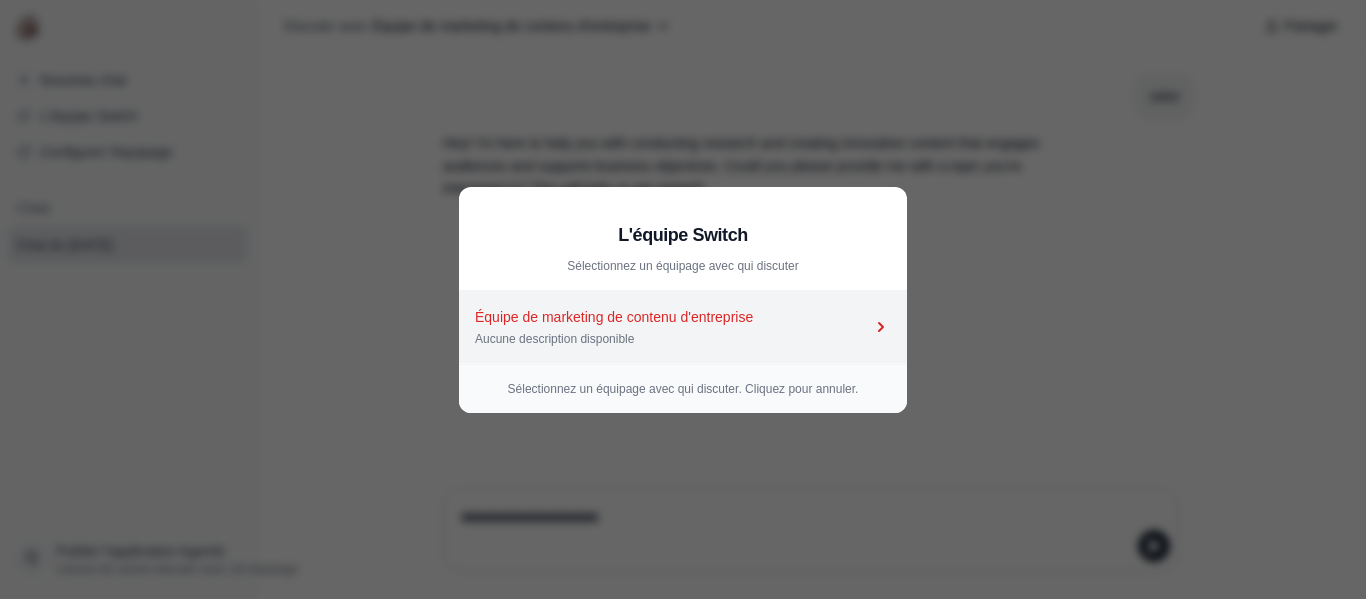 click on "Aucune description disponible" at bounding box center [554, 339] 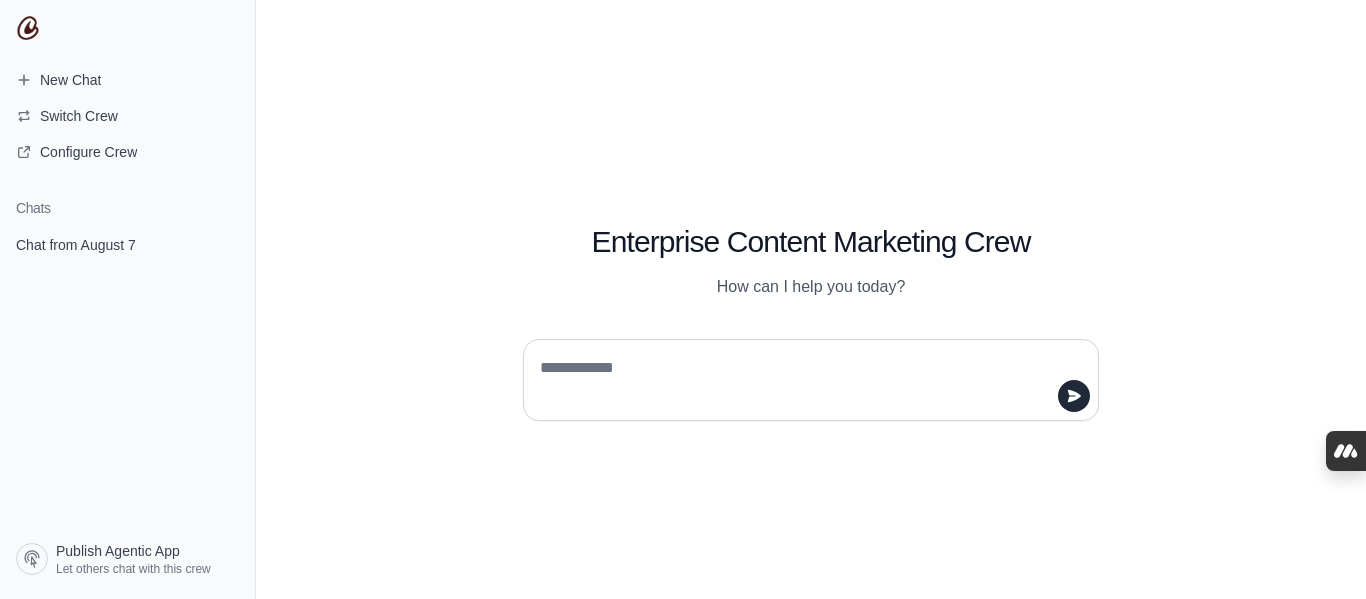 scroll, scrollTop: 0, scrollLeft: 0, axis: both 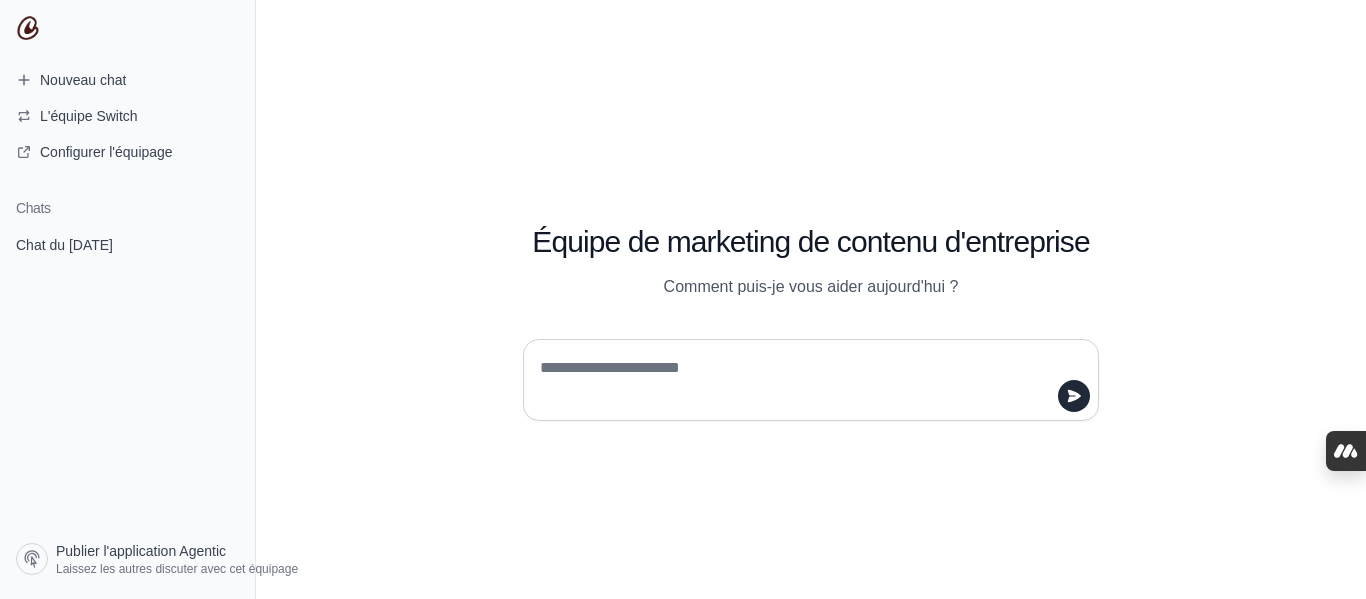click at bounding box center [805, 380] 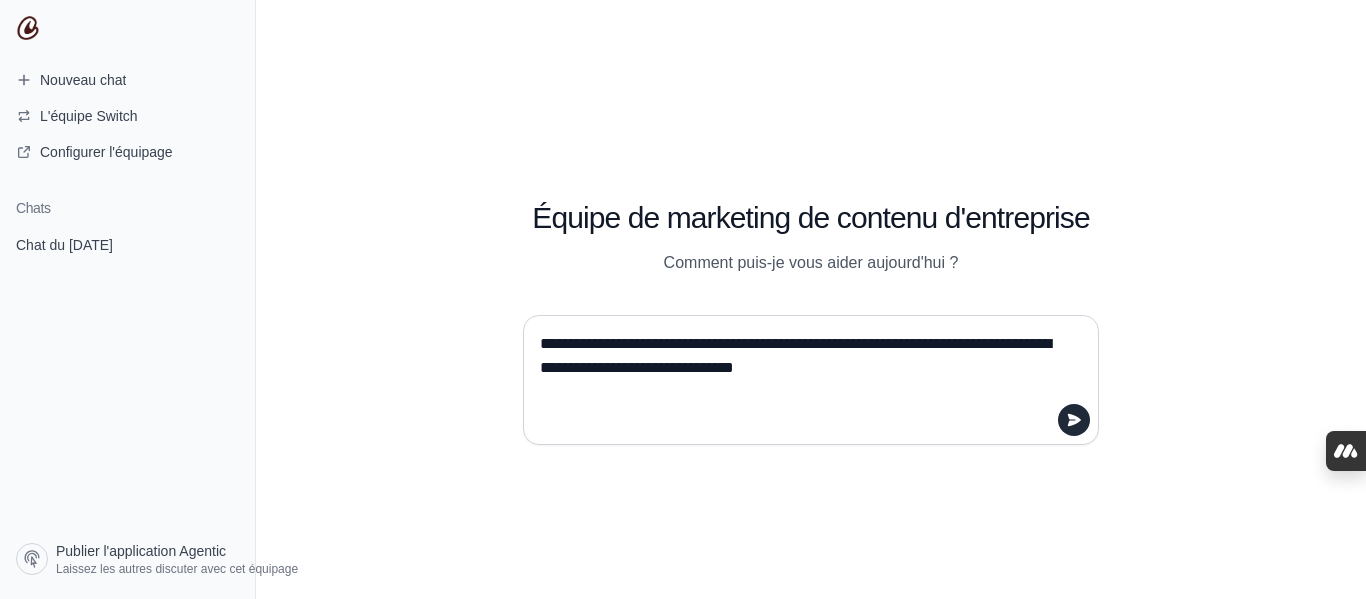 click on "**********" at bounding box center (805, 380) 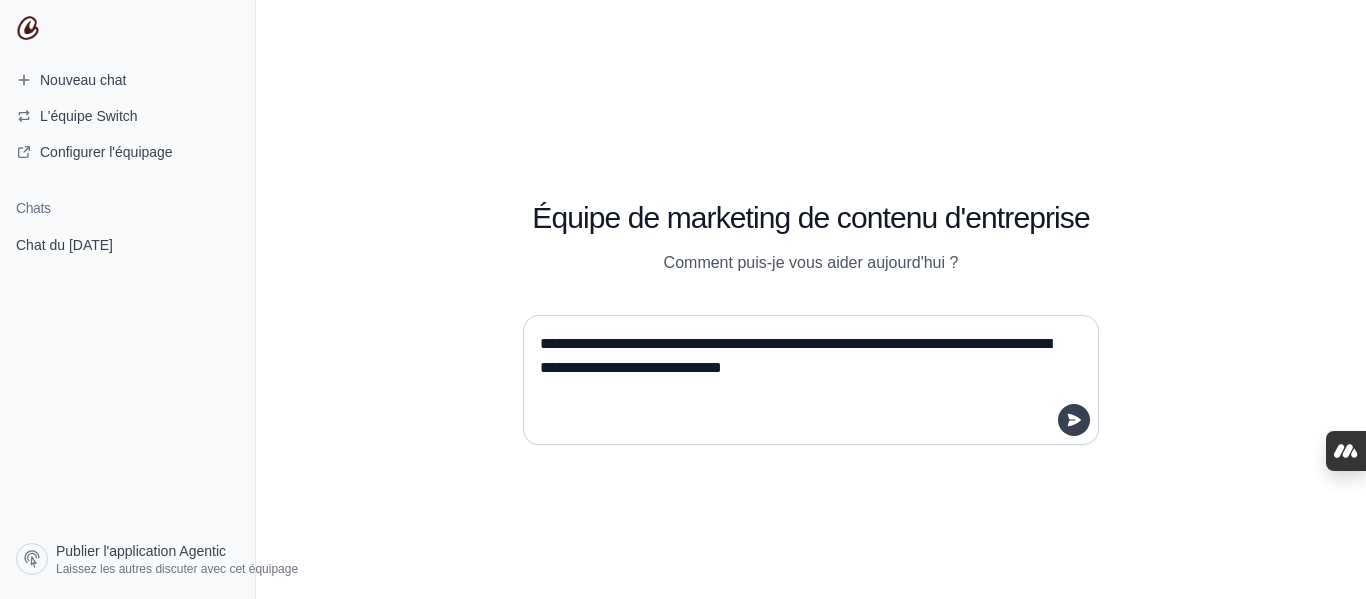 type on "**********" 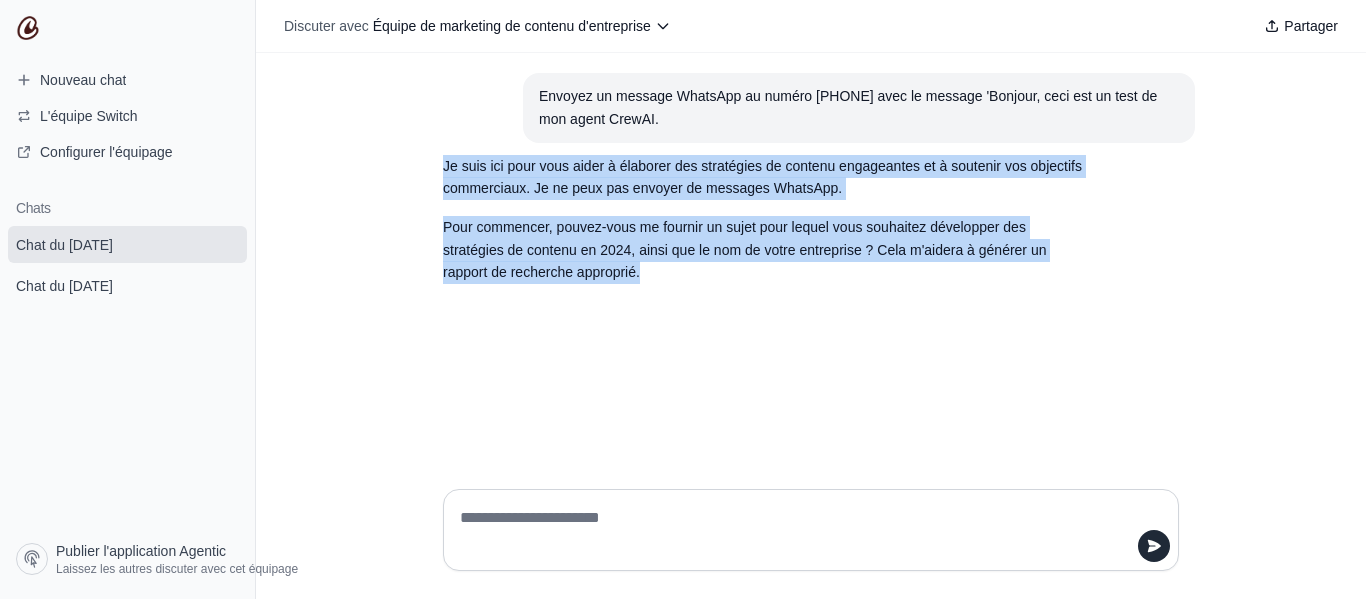 drag, startPoint x: 446, startPoint y: 161, endPoint x: 652, endPoint y: 275, distance: 235.44002 